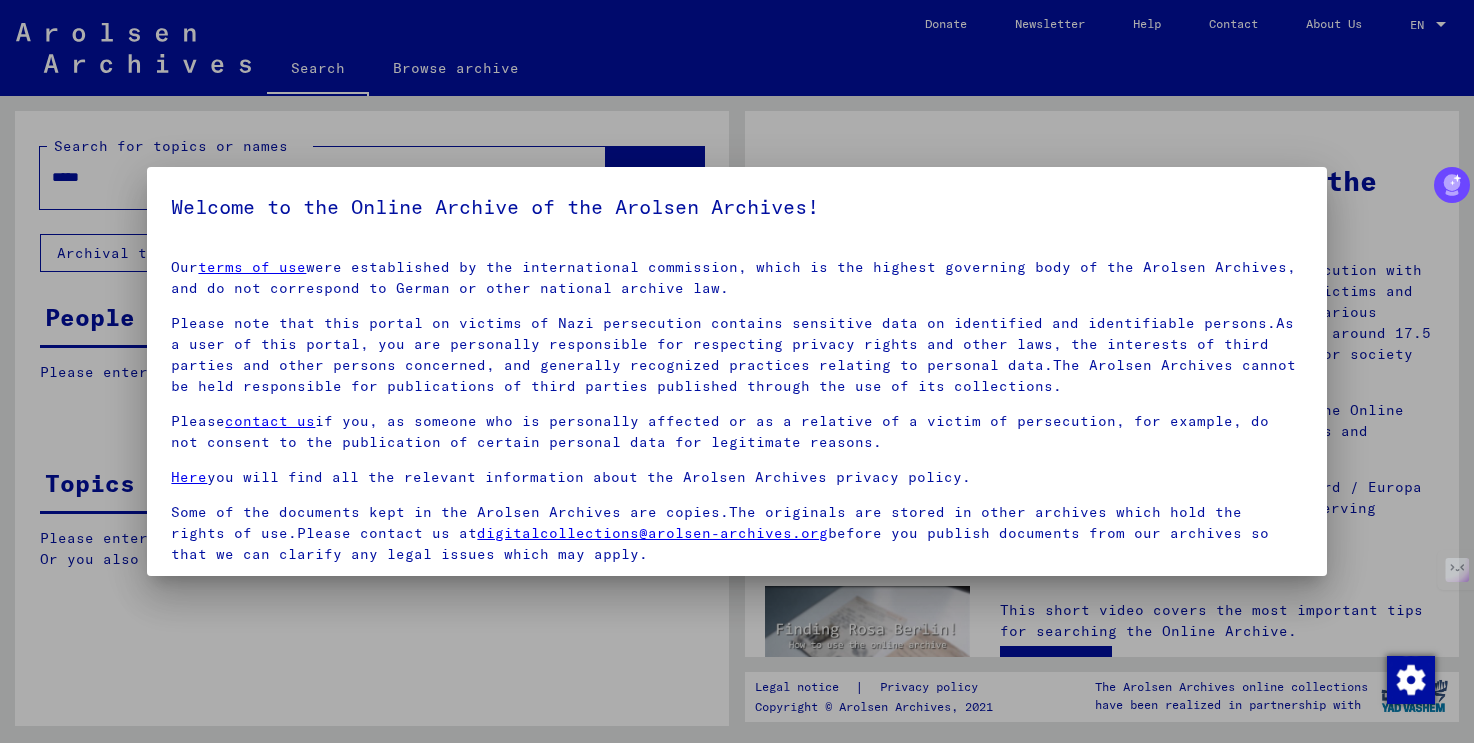scroll, scrollTop: 0, scrollLeft: 0, axis: both 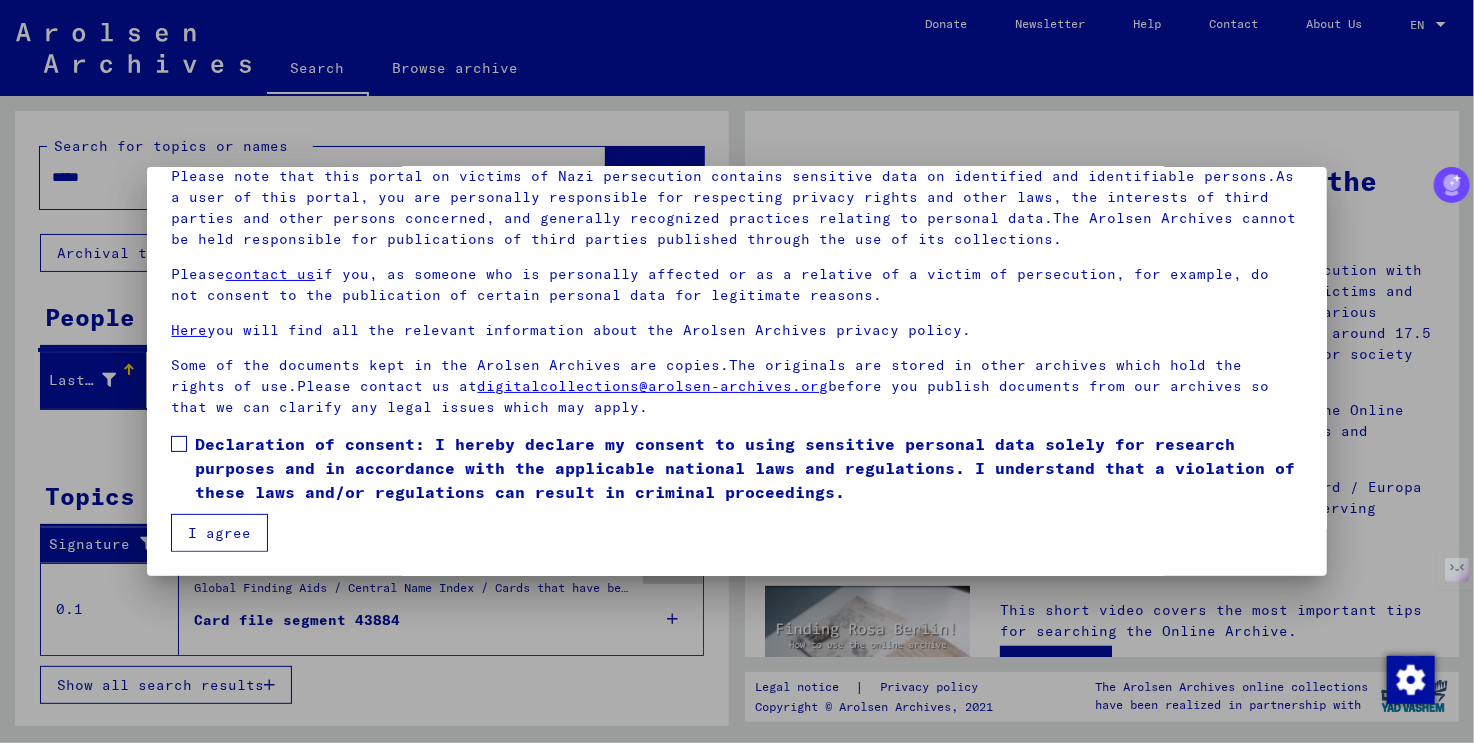 click on "Declaration of consent: I hereby declare my consent to using sensitive personal data solely for research purposes and in accordance with the applicable national laws and regulations. I understand that a violation of these laws and/or regulations can result in criminal proceedings." at bounding box center [748, 468] 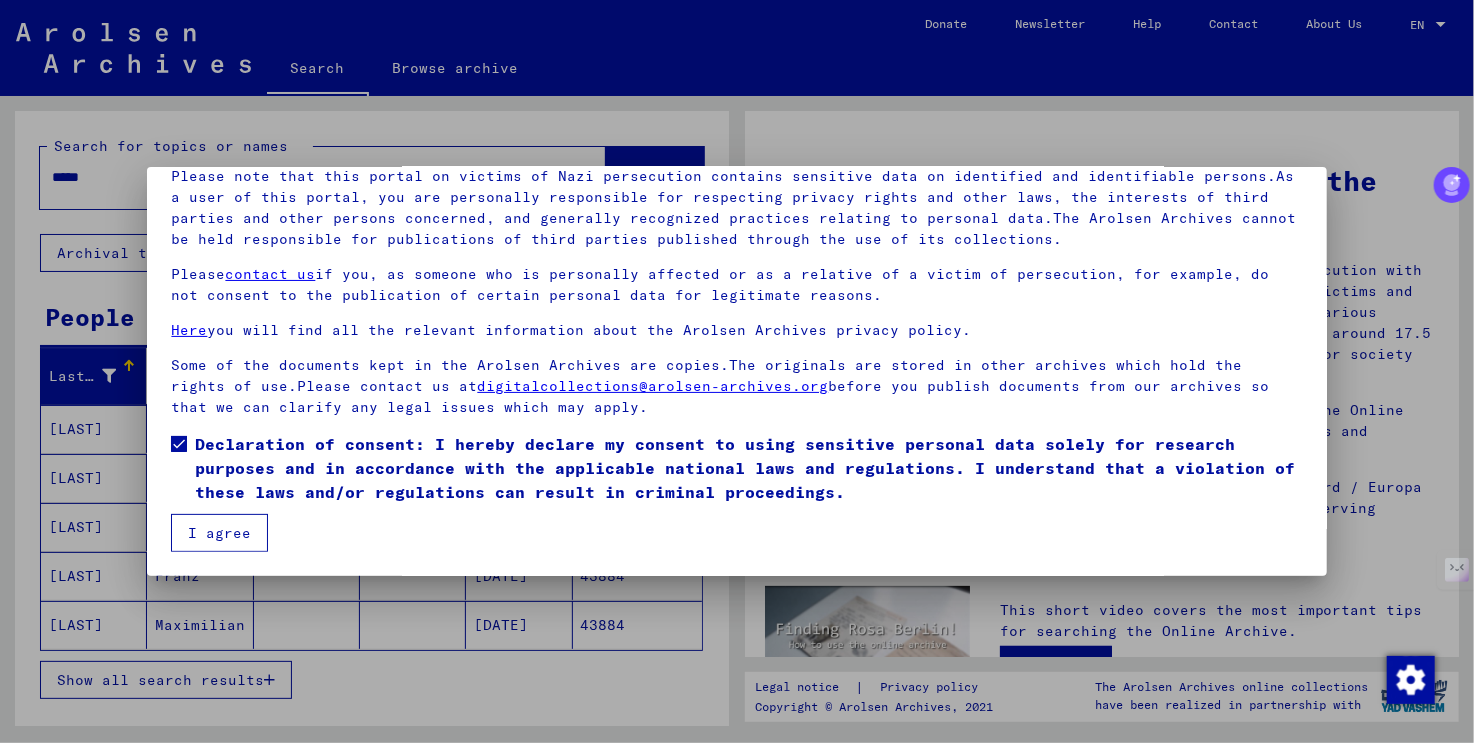 click on "I agree" at bounding box center [219, 533] 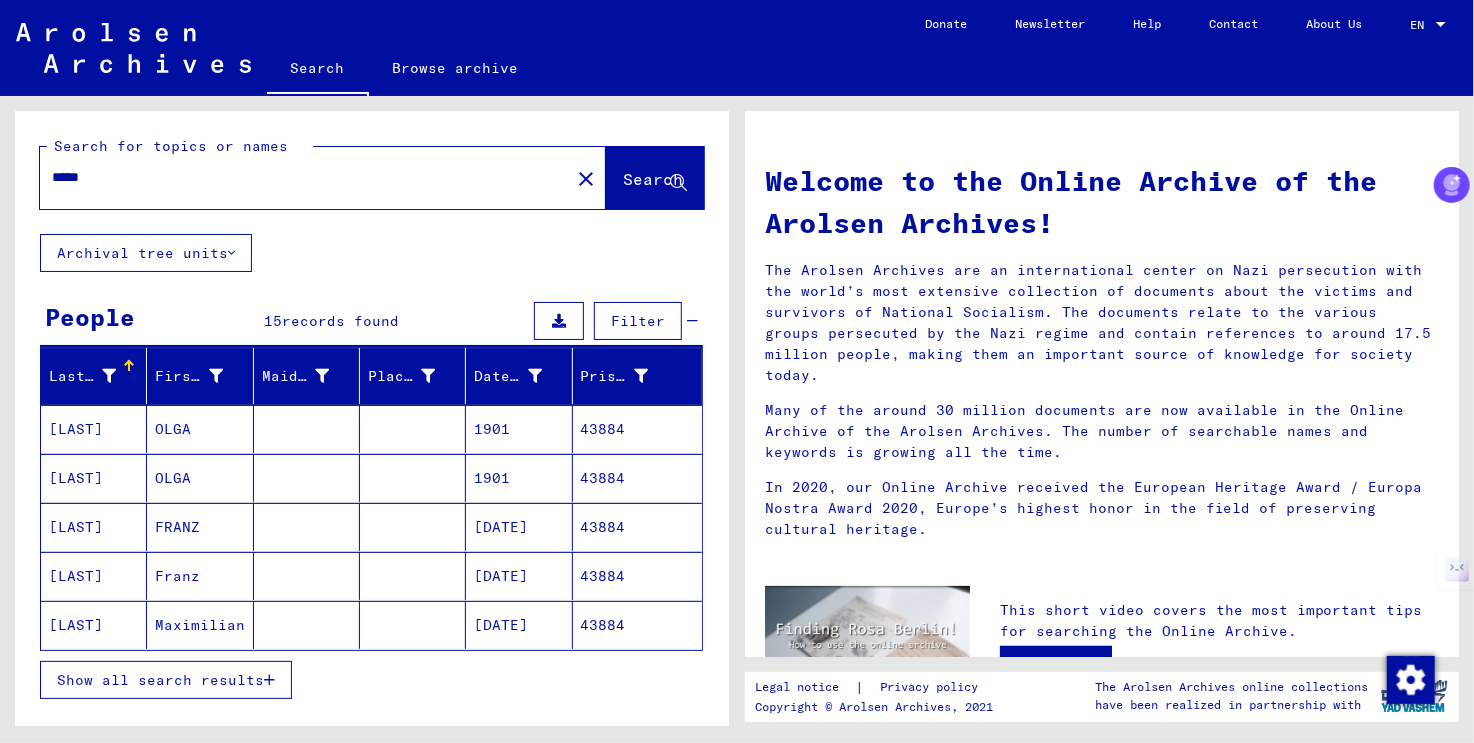 click on "*****" at bounding box center [299, 177] 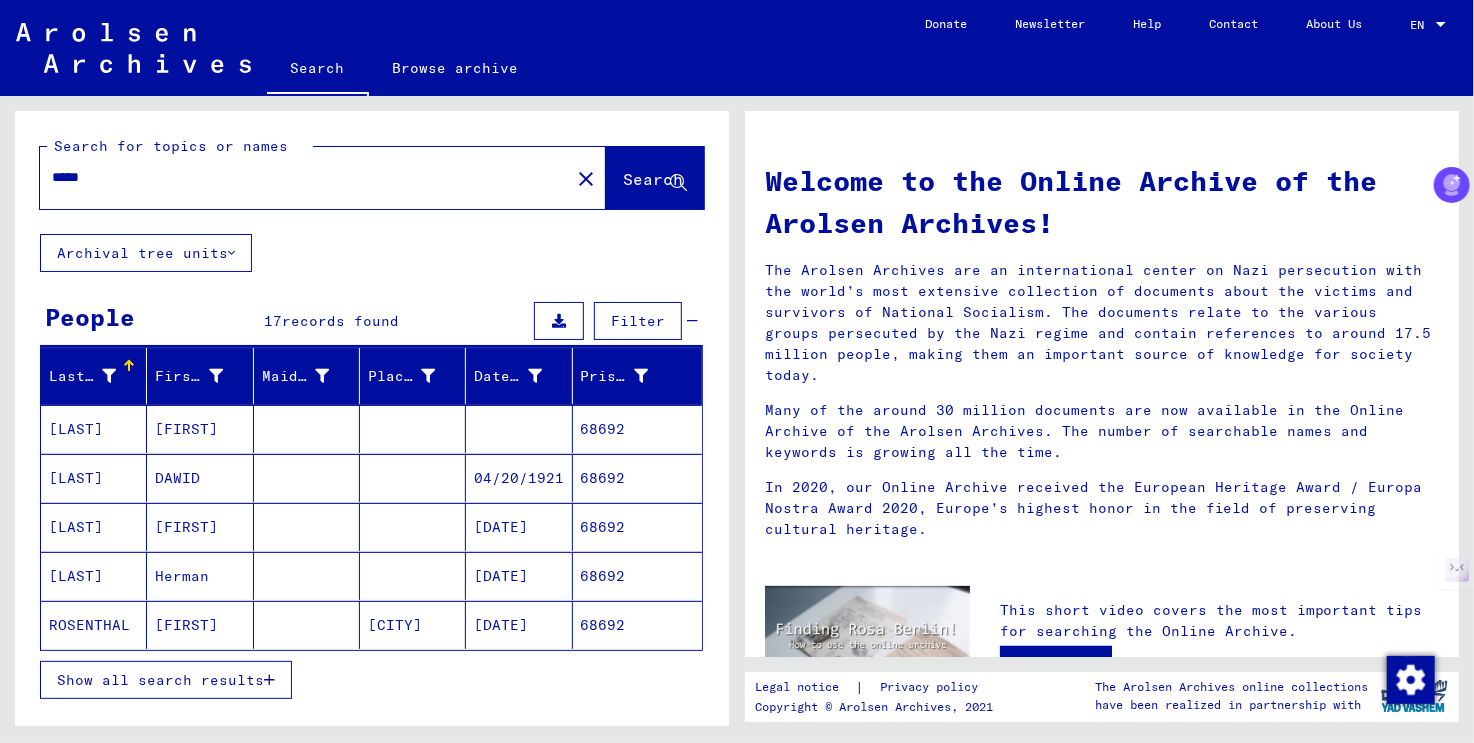 click on "Last Name" at bounding box center [82, 376] 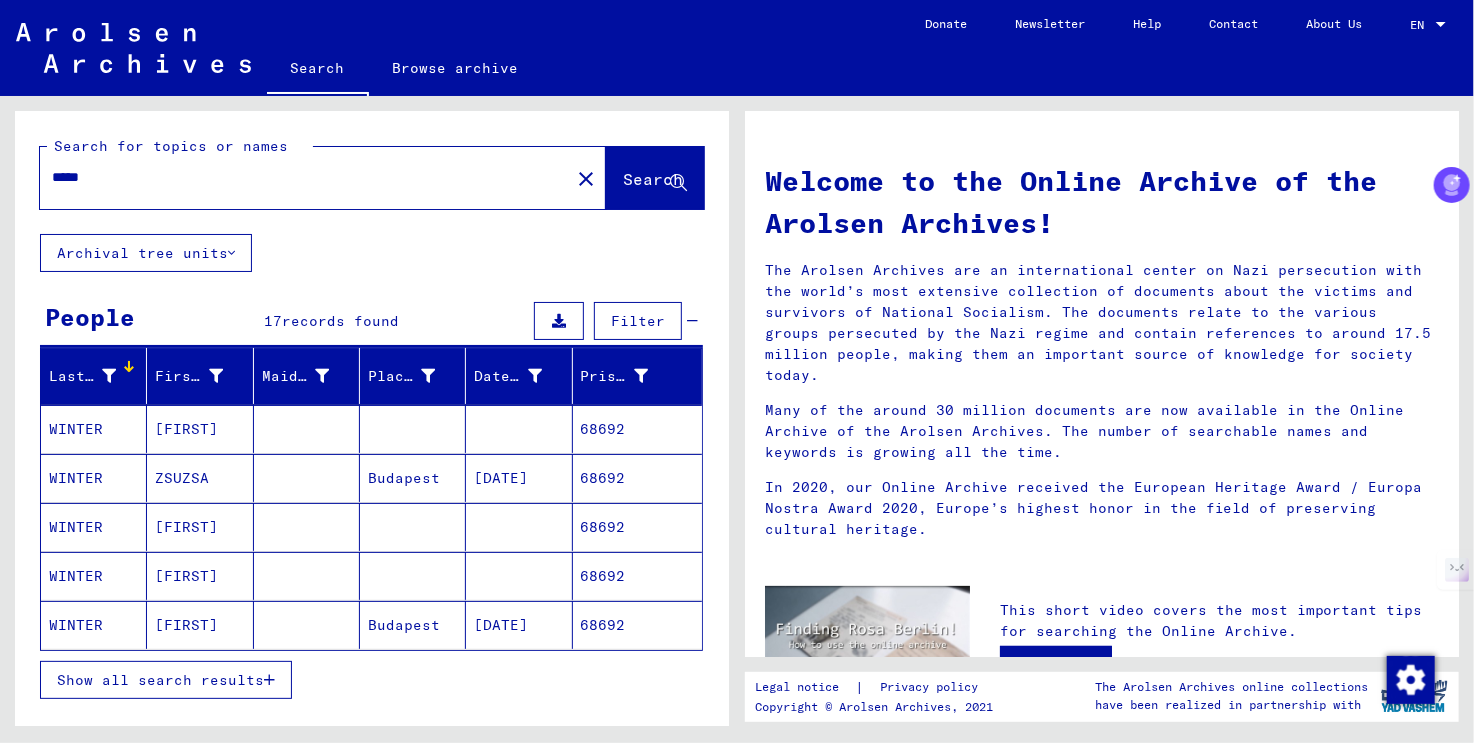 click at bounding box center [109, 376] 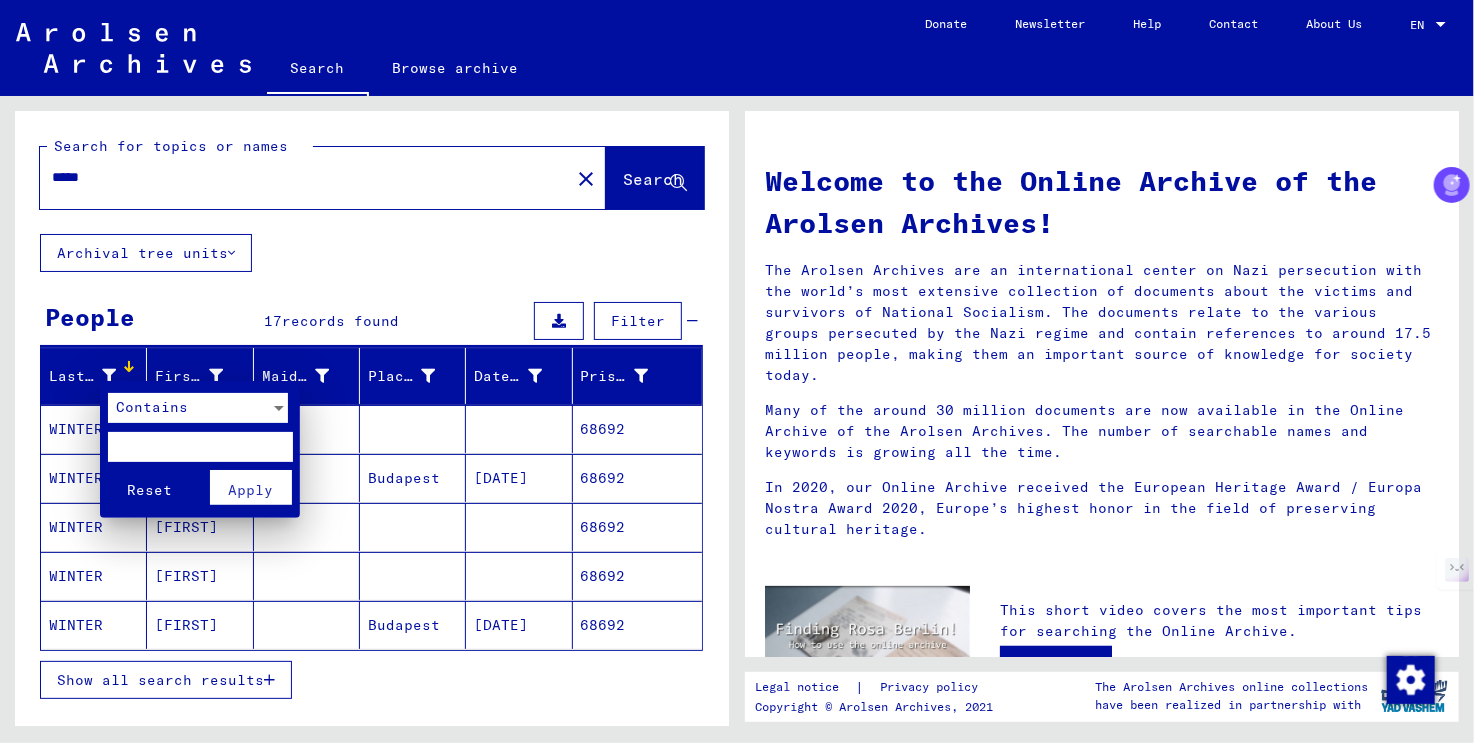 click at bounding box center [200, 447] 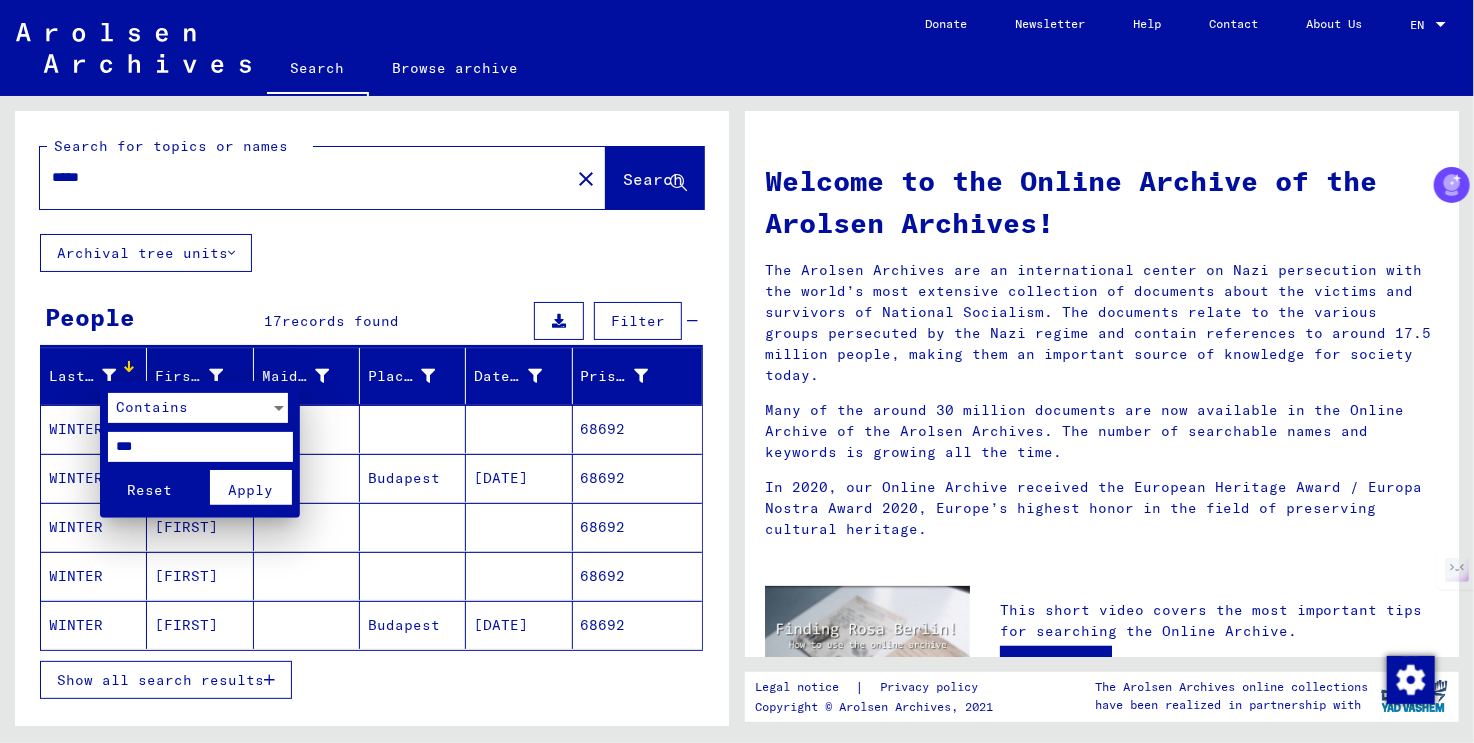 type on "***" 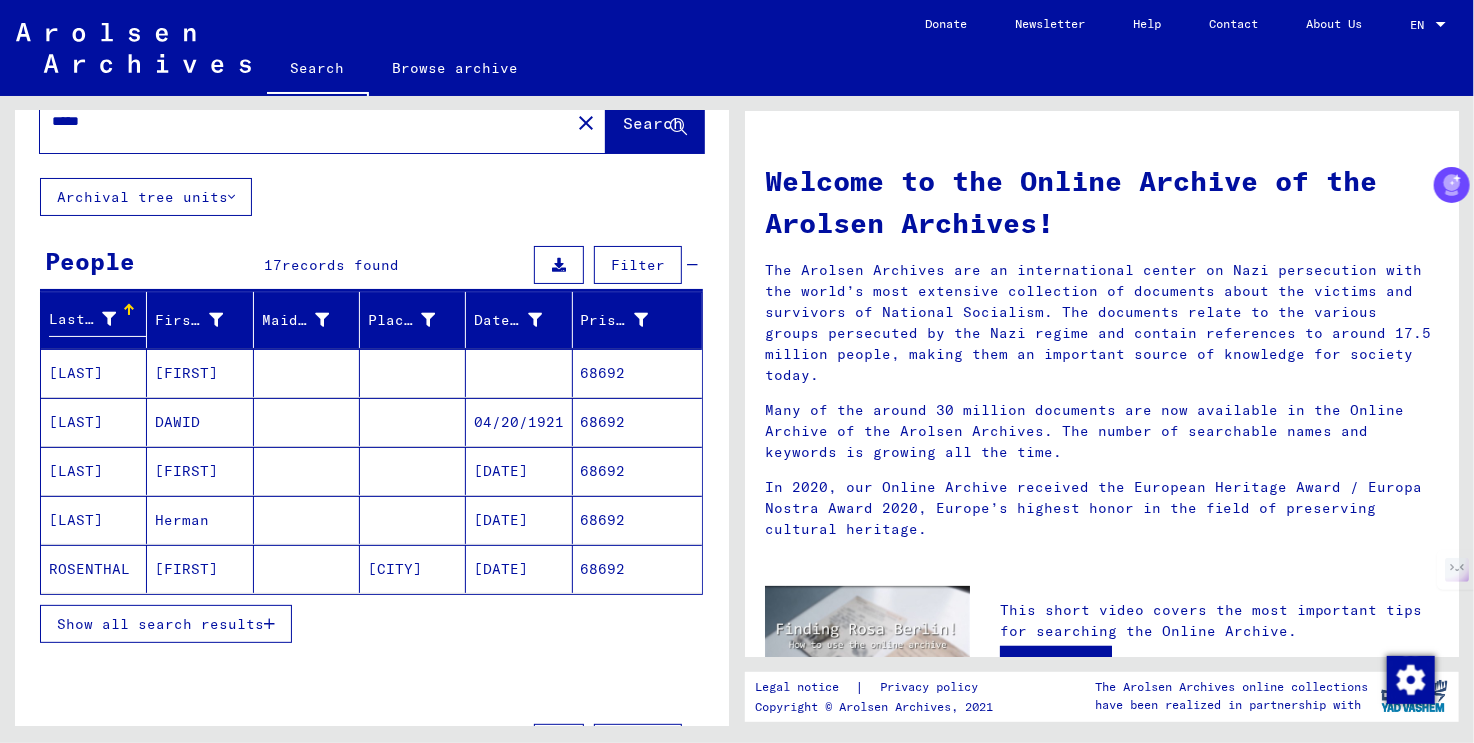 scroll, scrollTop: 200, scrollLeft: 0, axis: vertical 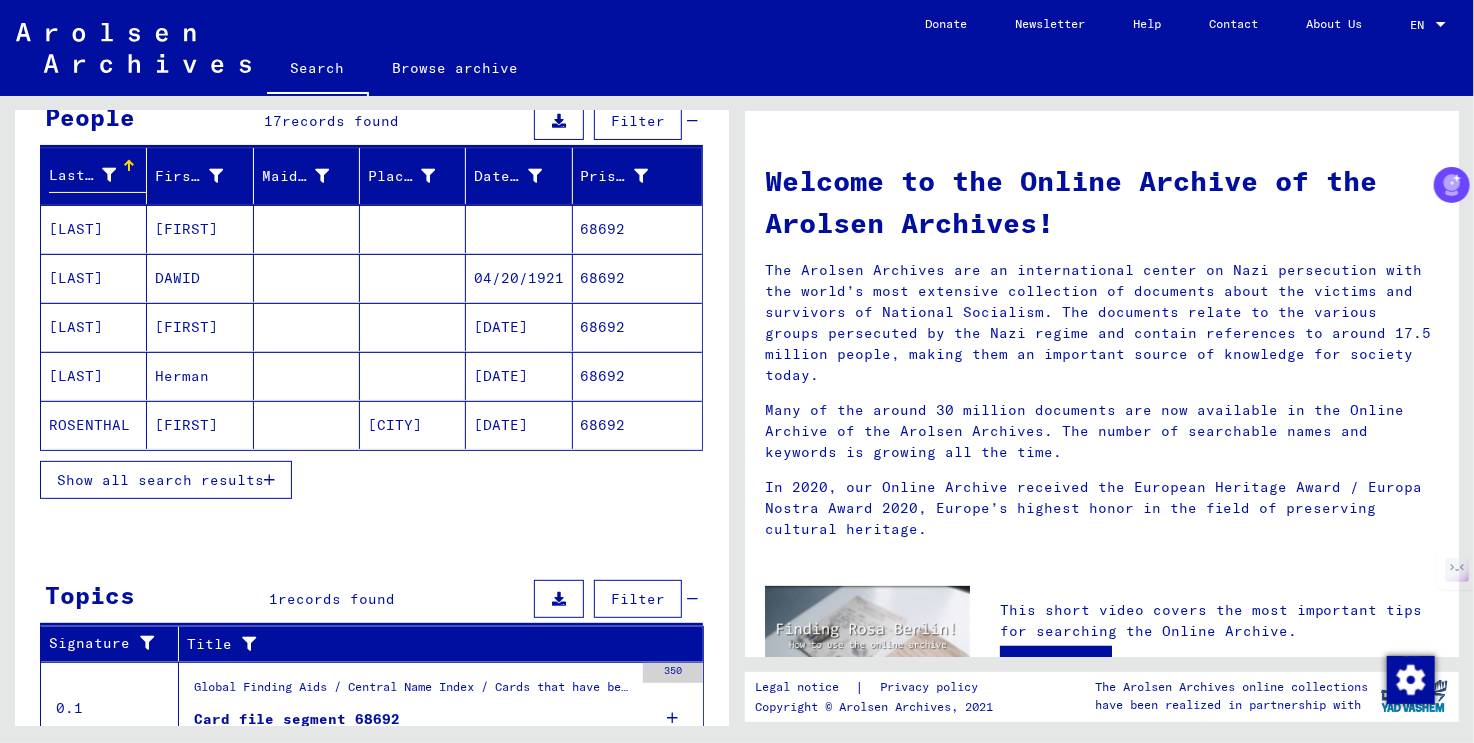 click on "Show all search results" at bounding box center [160, 480] 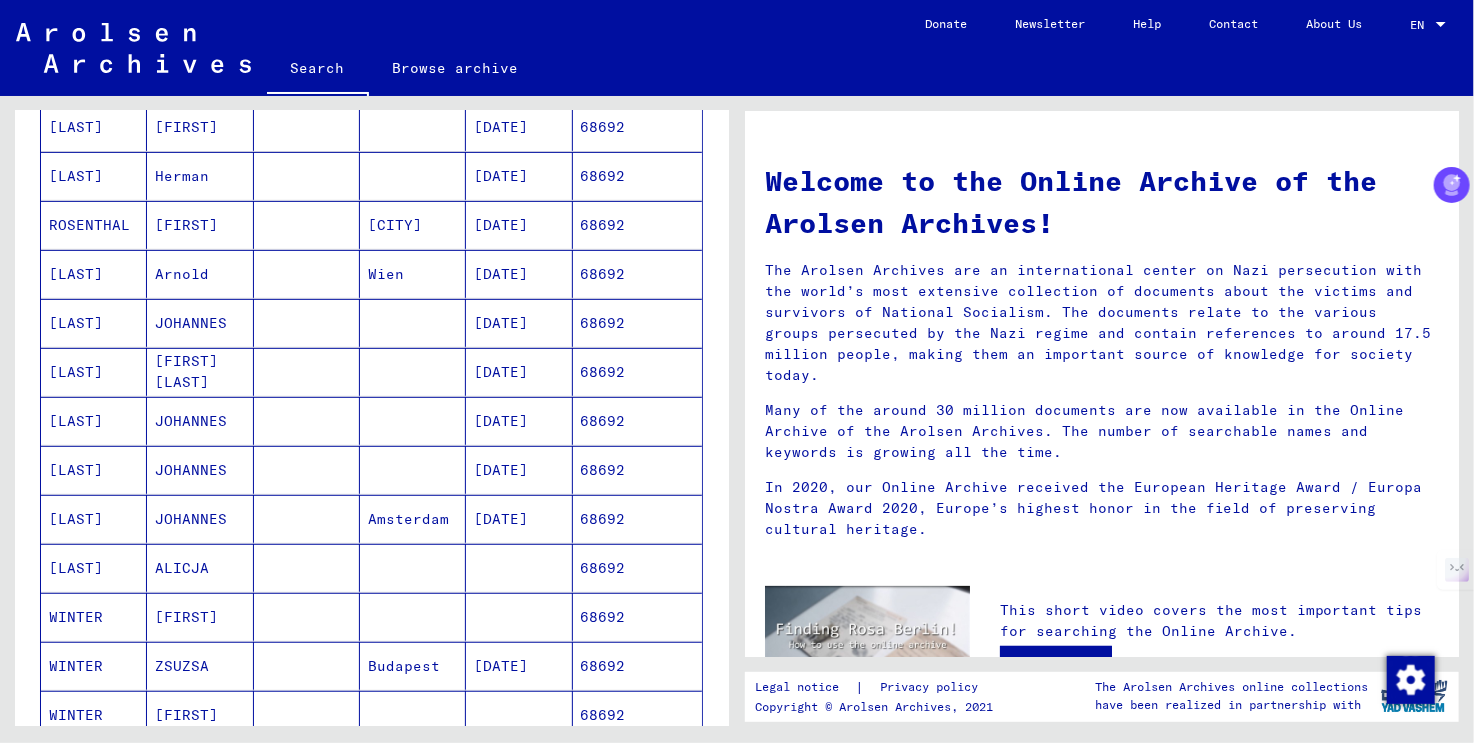 scroll, scrollTop: 0, scrollLeft: 0, axis: both 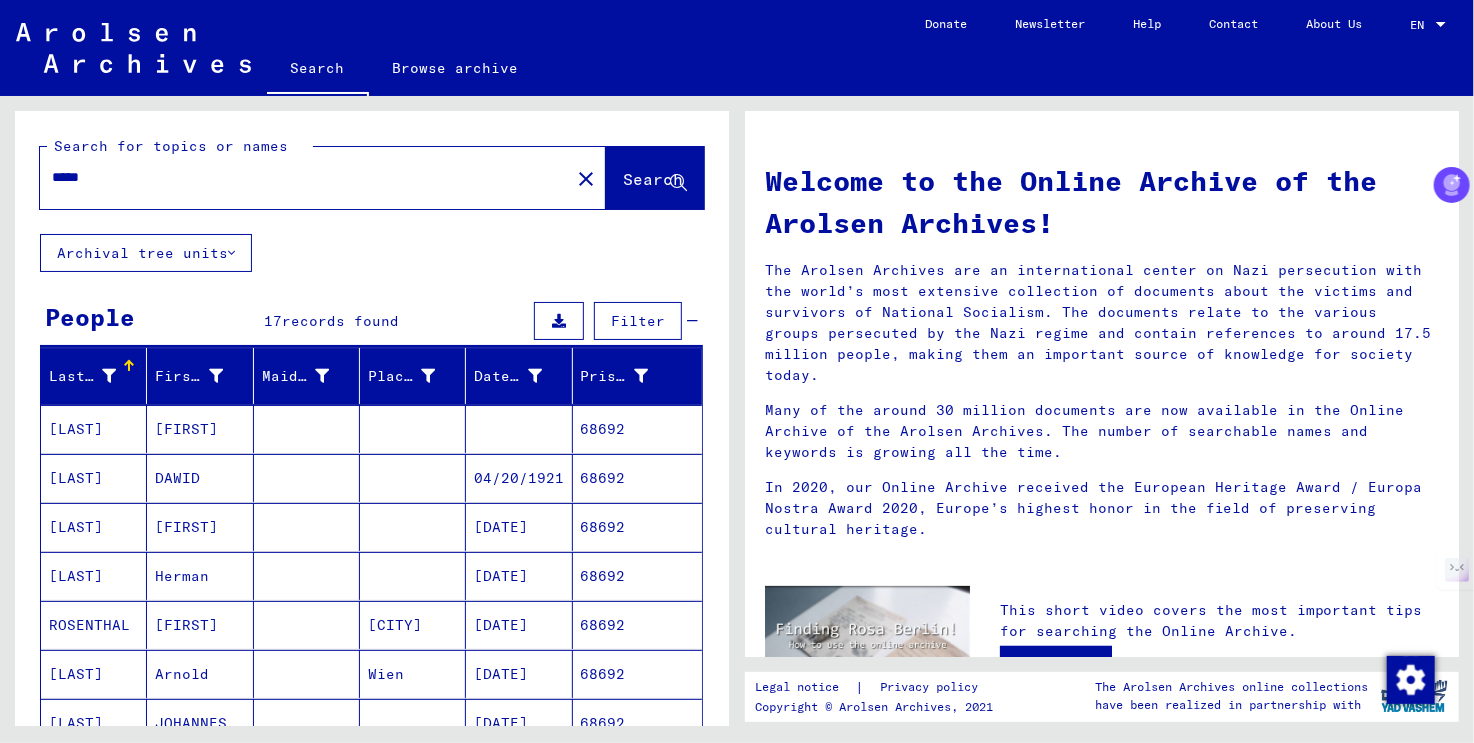 click at bounding box center [109, 376] 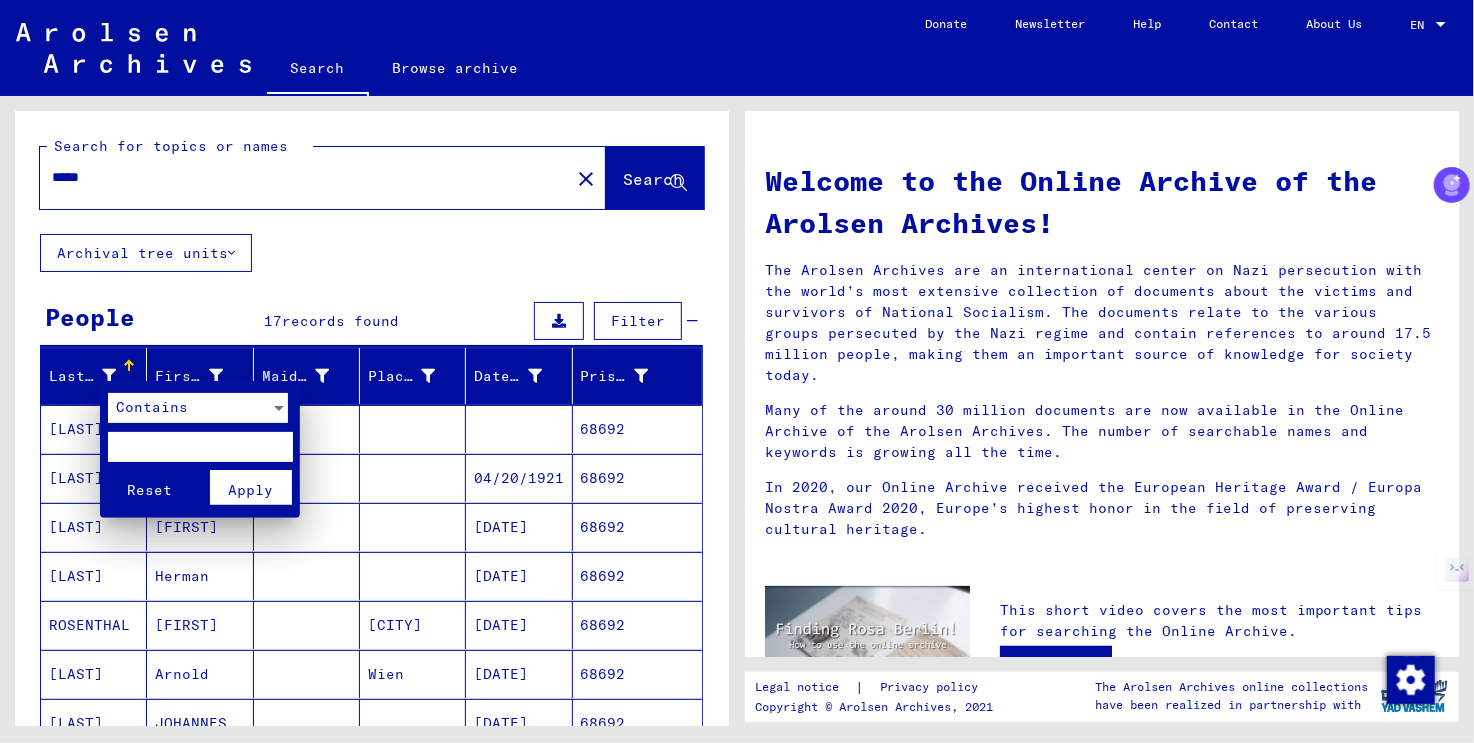 click at bounding box center [200, 447] 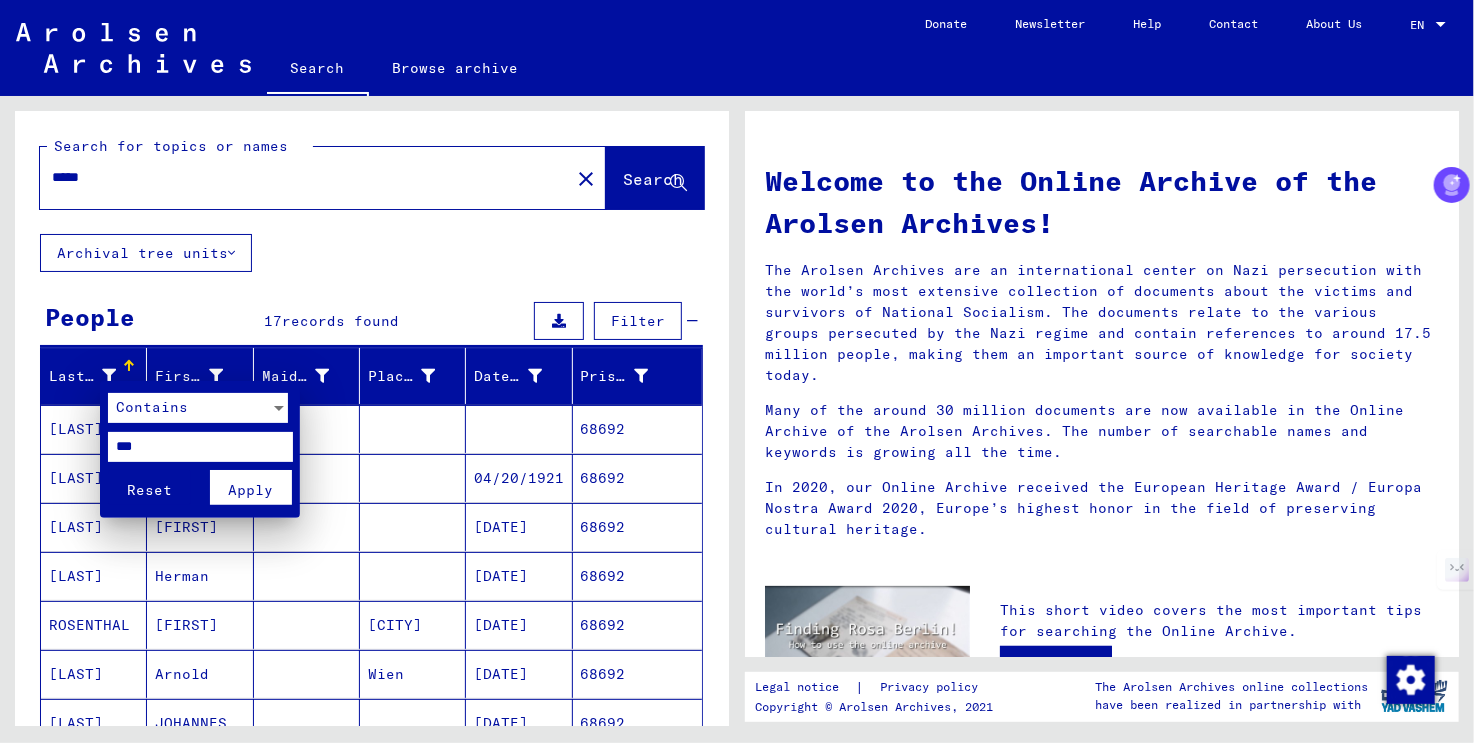 type on "***" 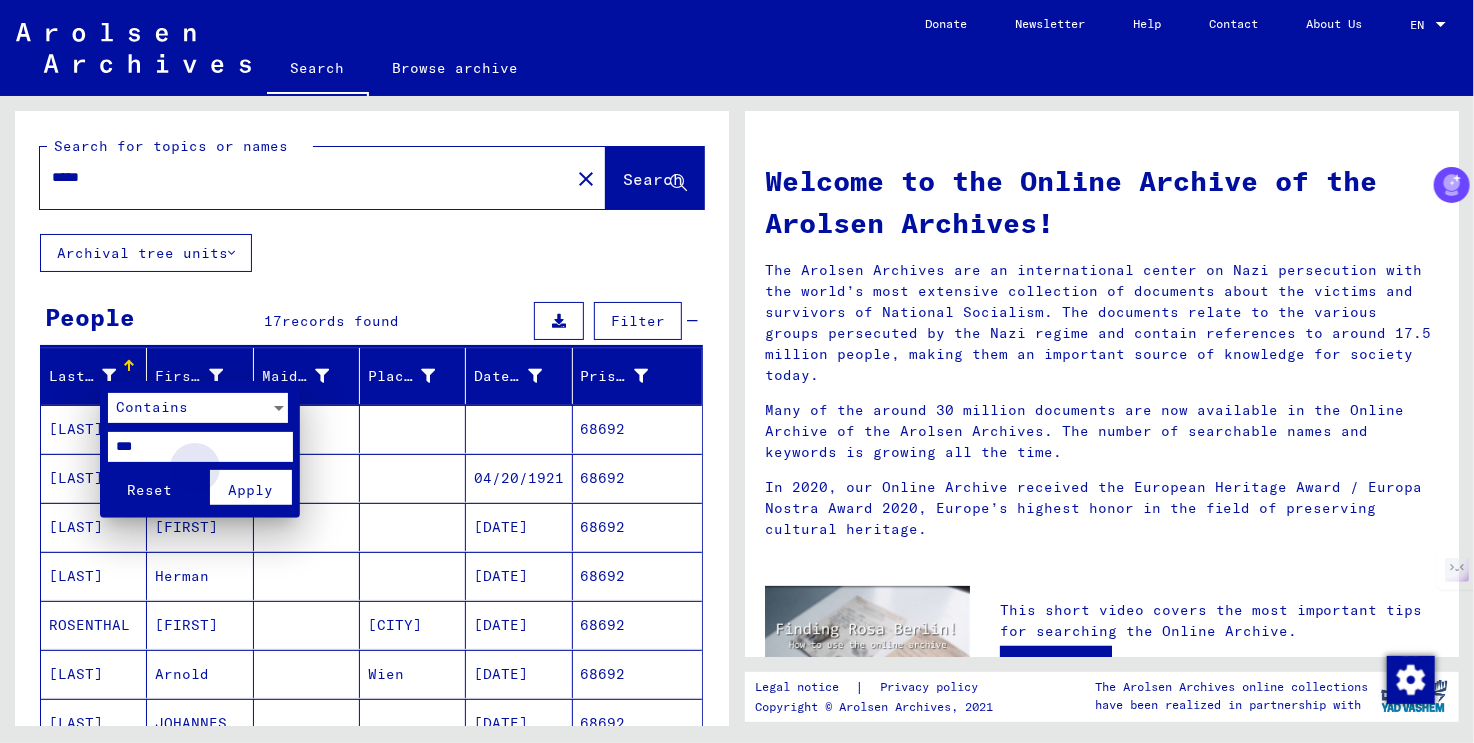 click on "Apply" at bounding box center (251, 487) 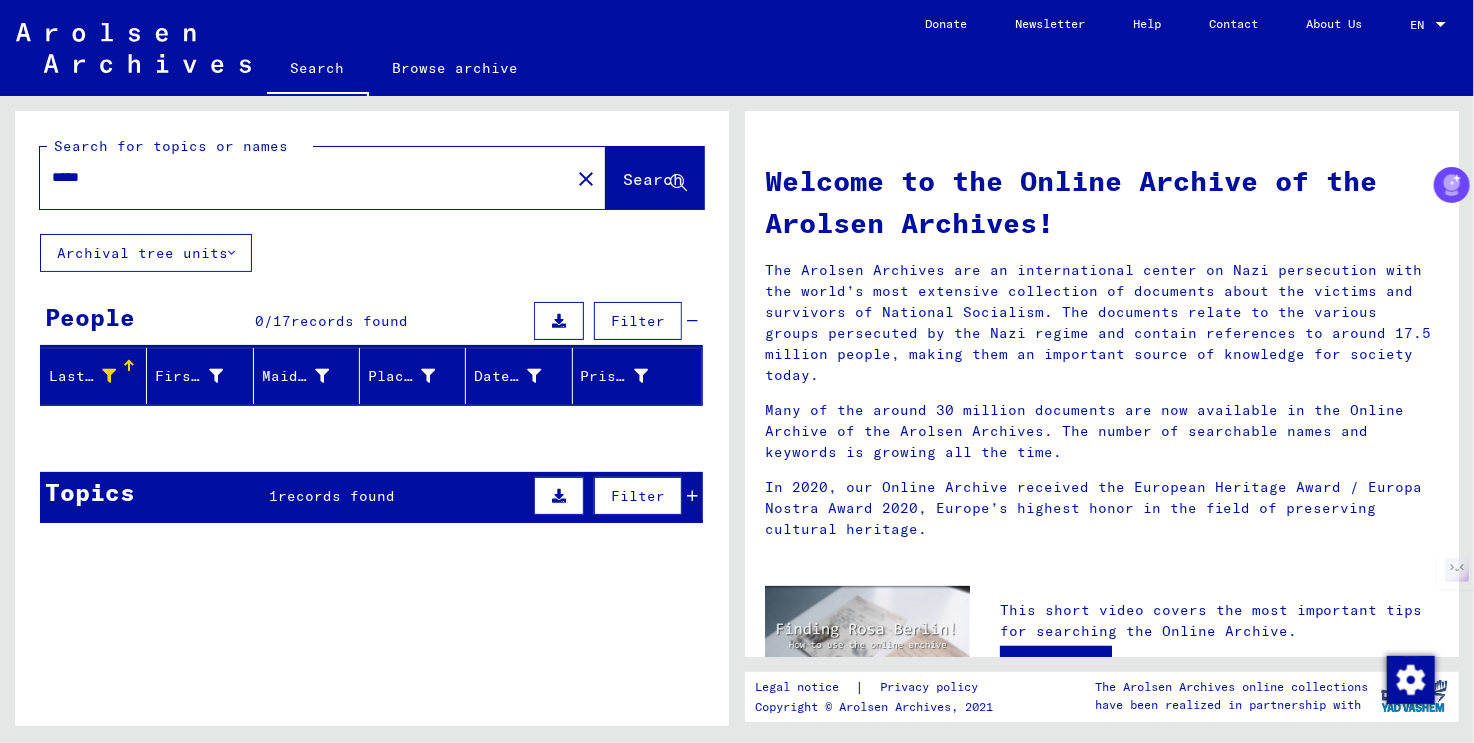 click on "*****" at bounding box center [299, 177] 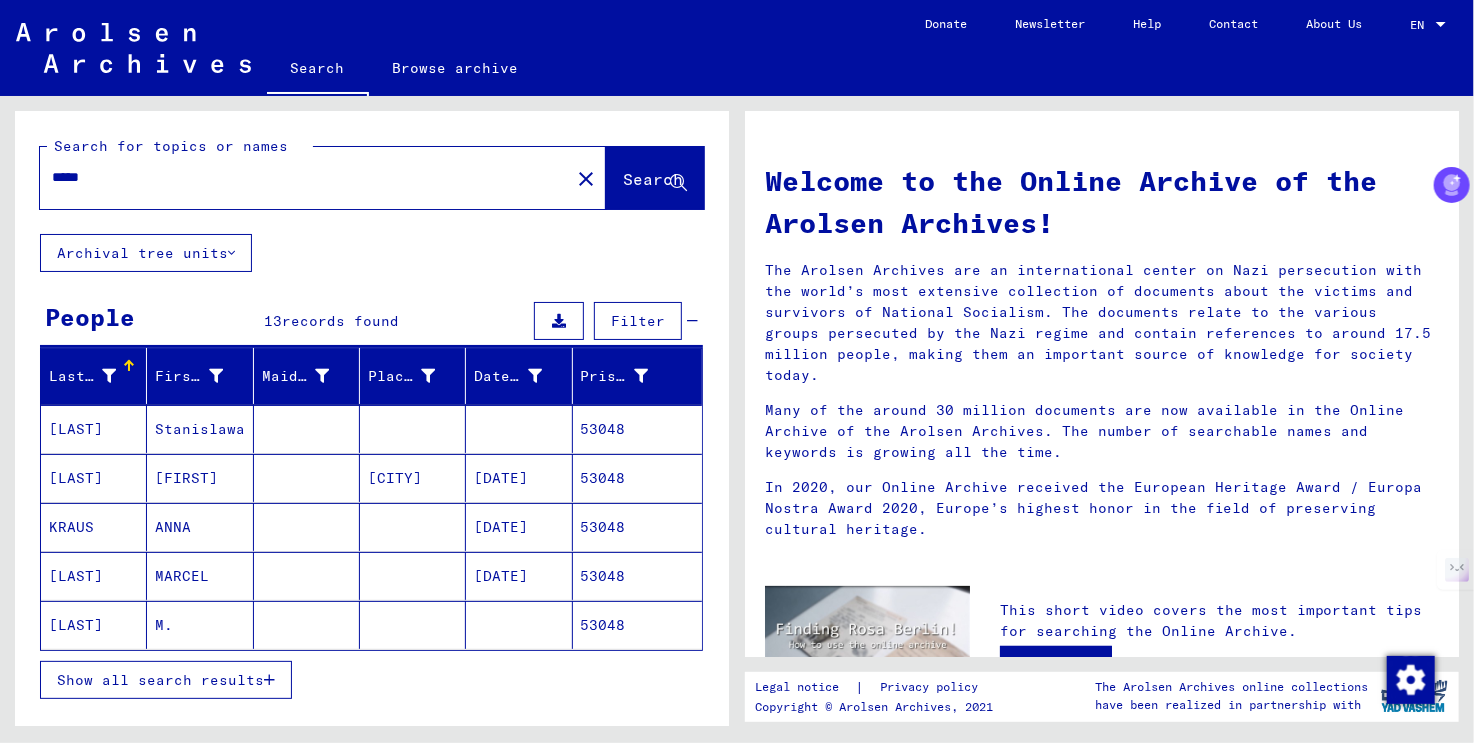 click on "[FIRST]" at bounding box center [200, 429] 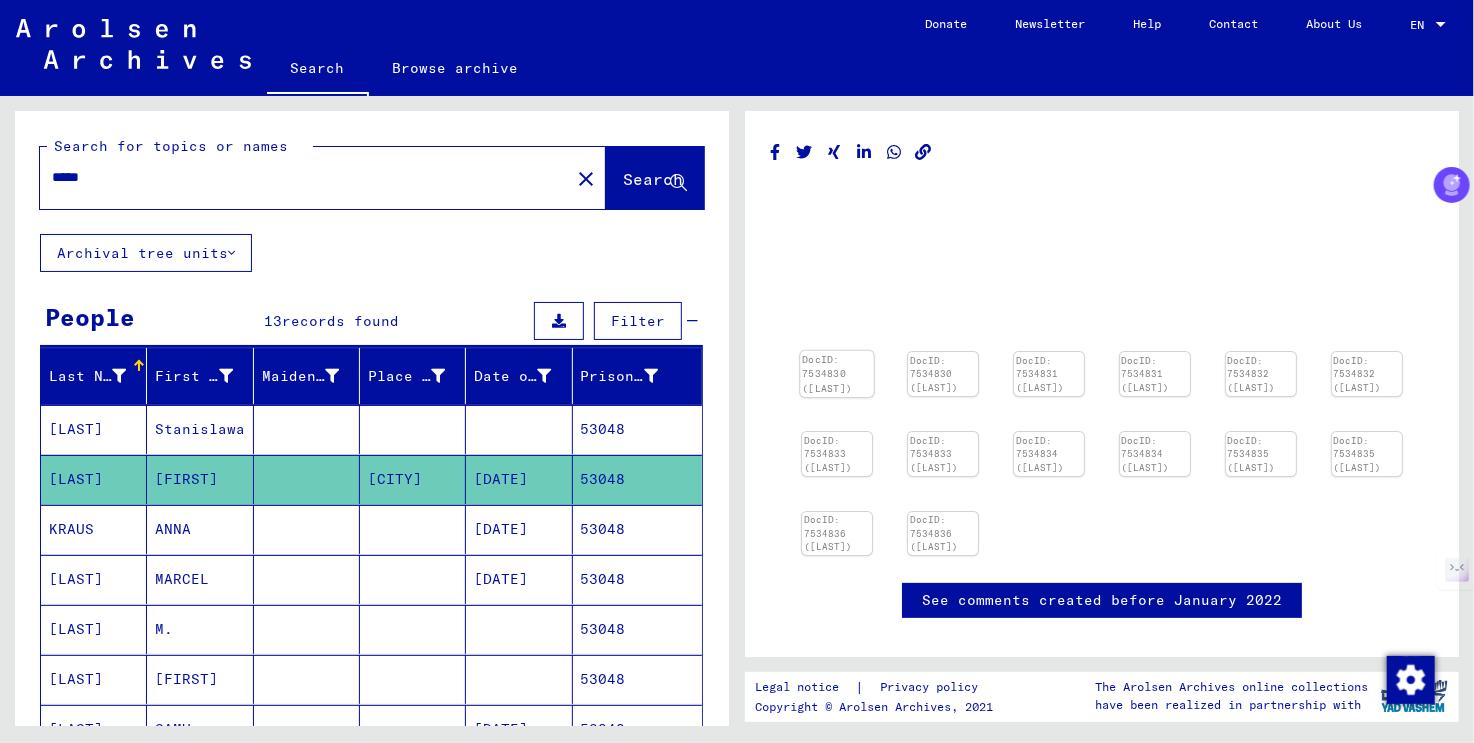 scroll, scrollTop: 0, scrollLeft: 0, axis: both 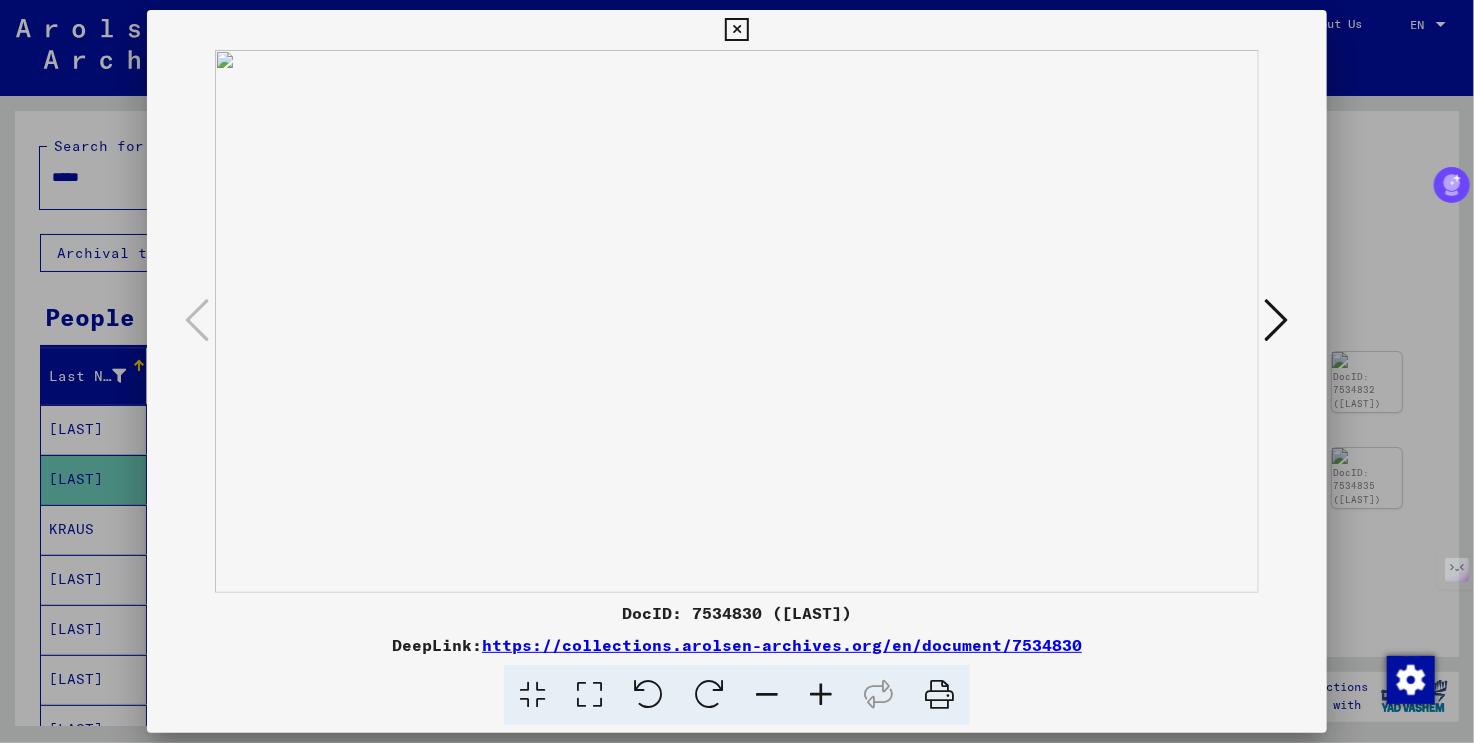 type 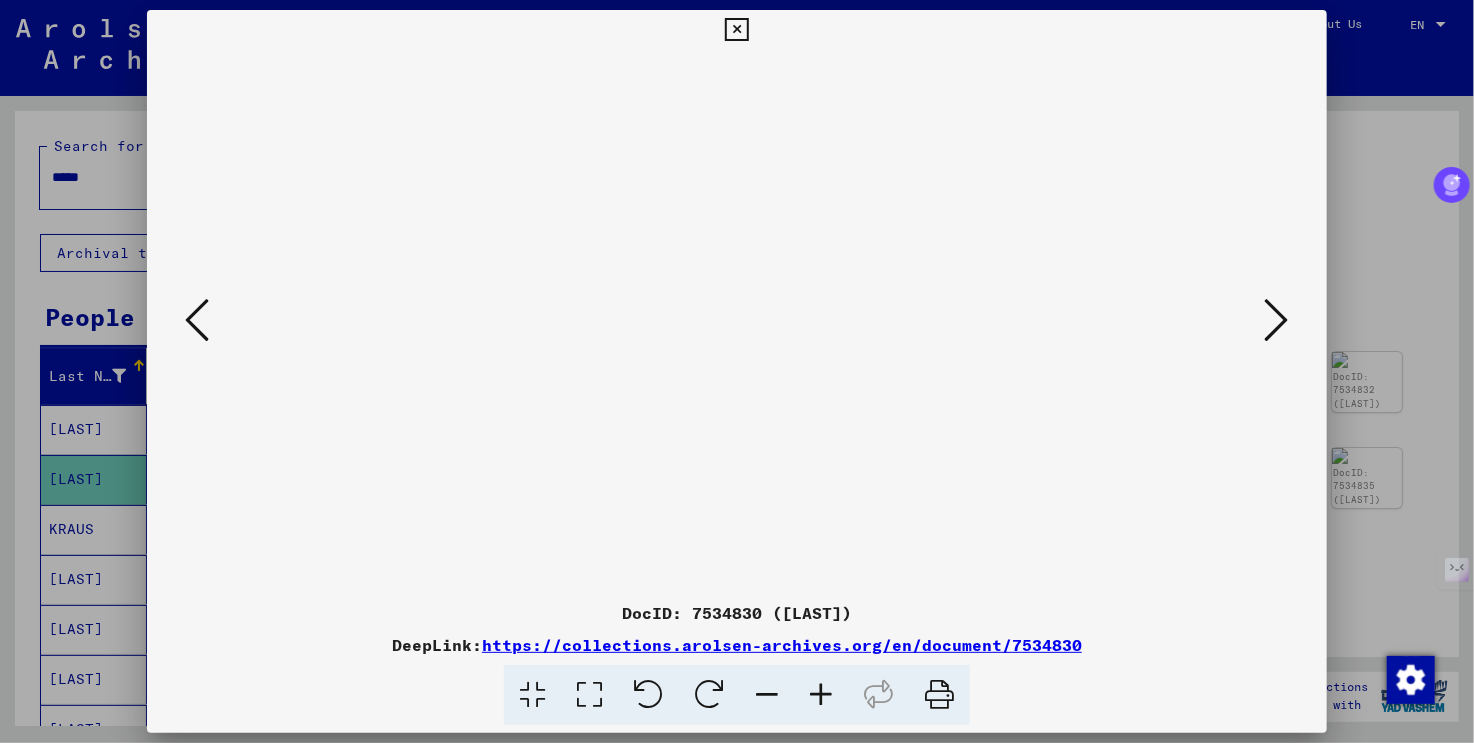 click at bounding box center (1277, 320) 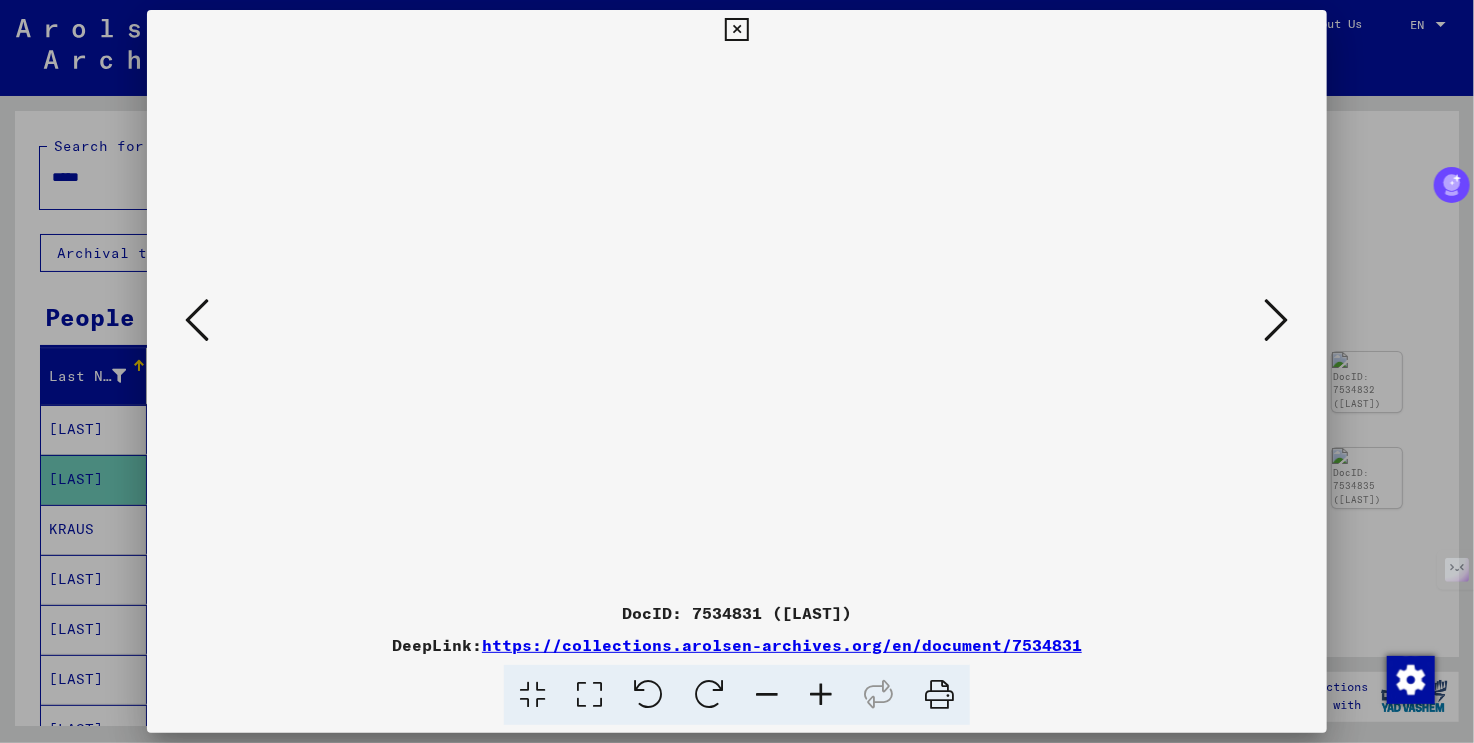 type 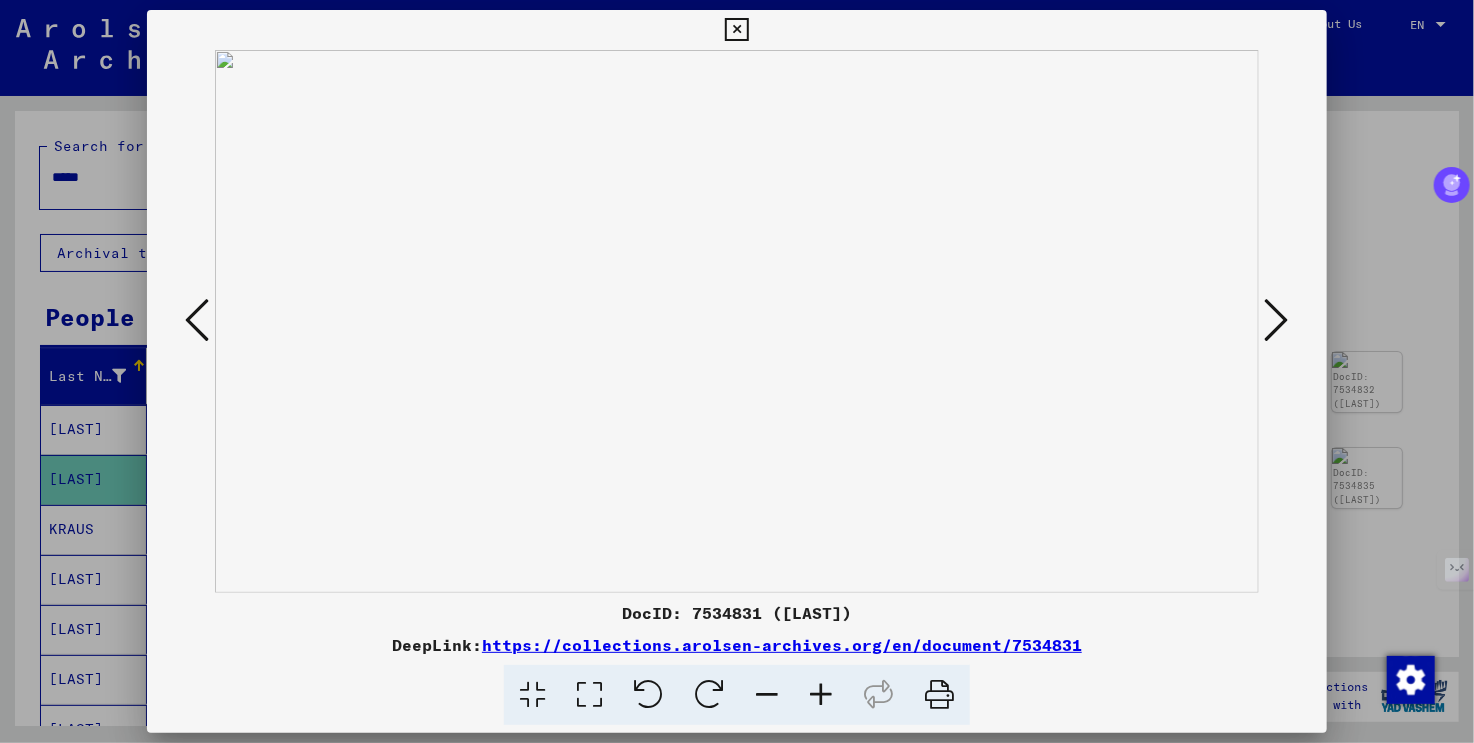 click at bounding box center [1277, 321] 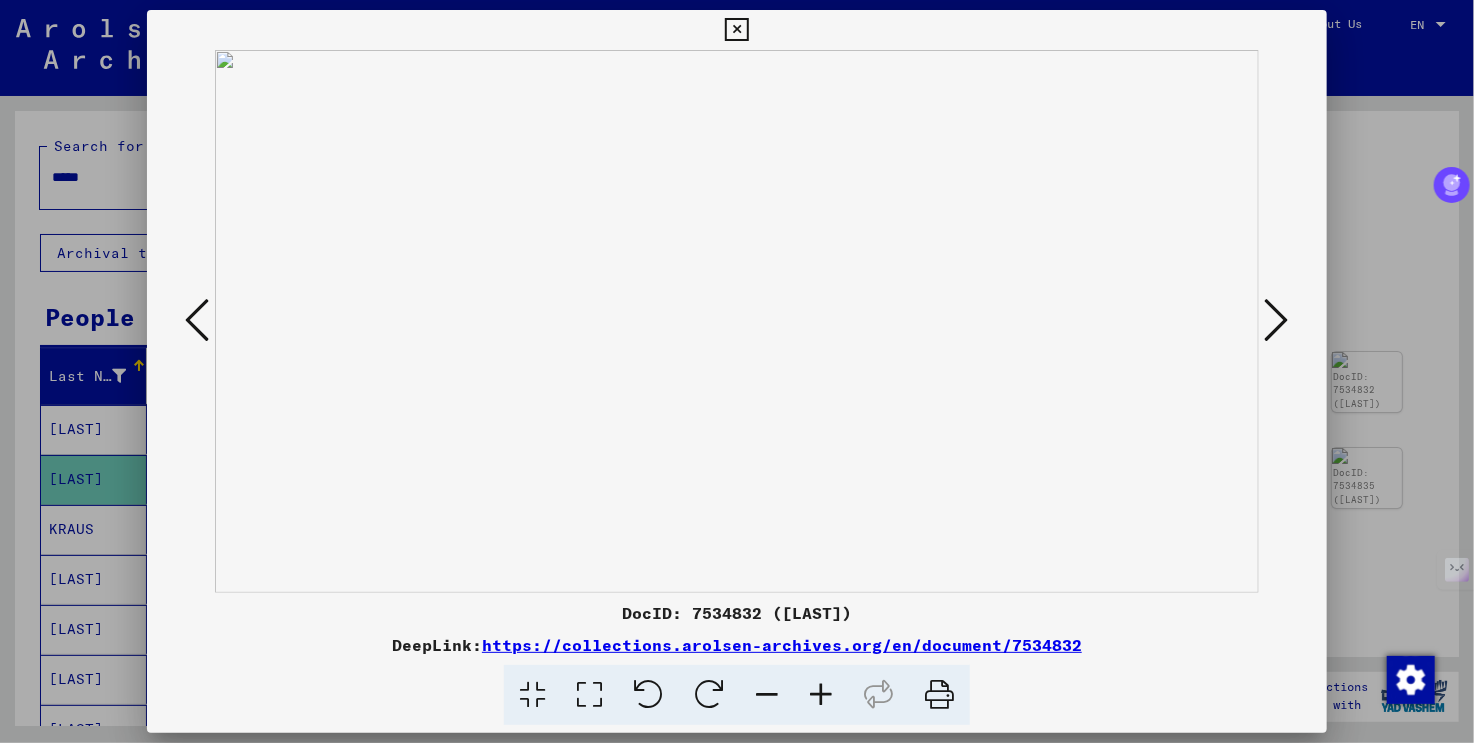 click at bounding box center (197, 320) 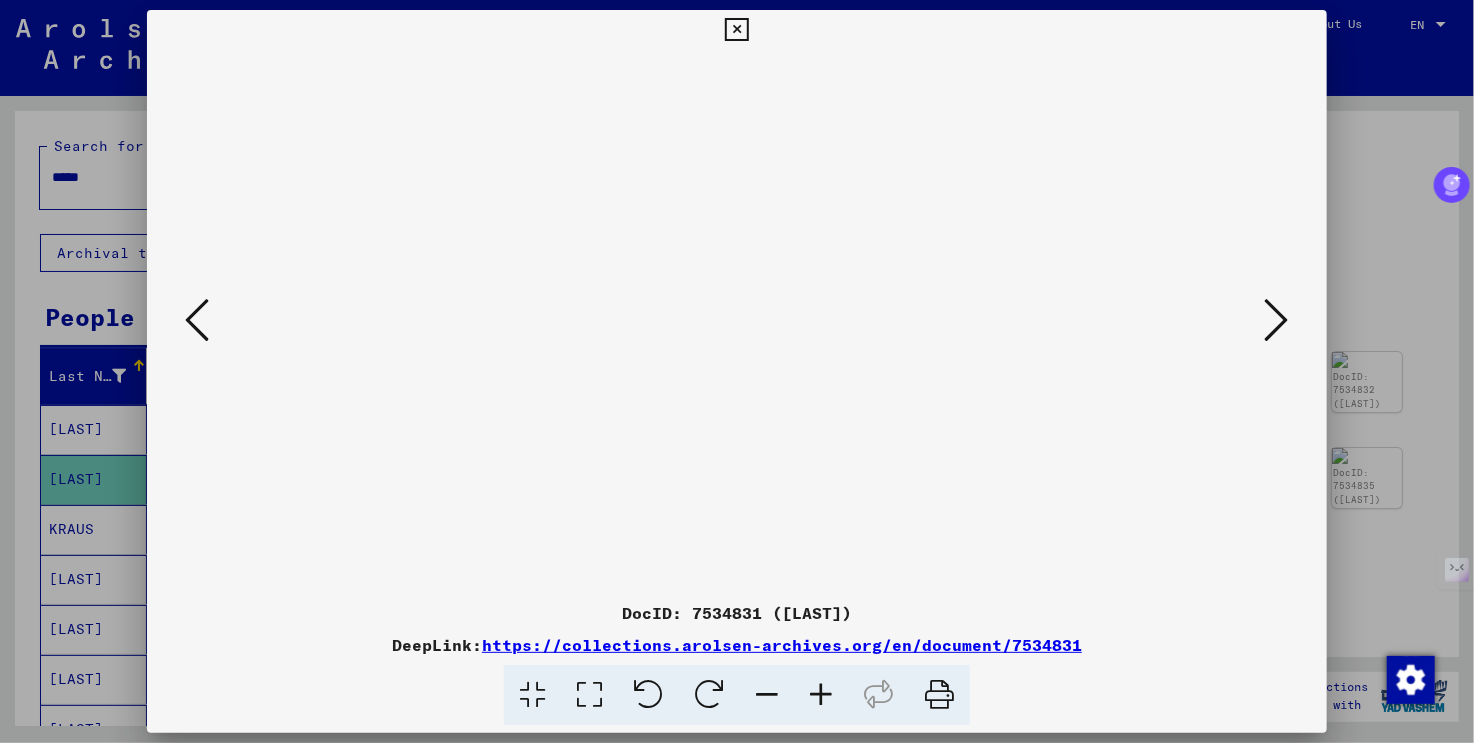 click at bounding box center [1277, 320] 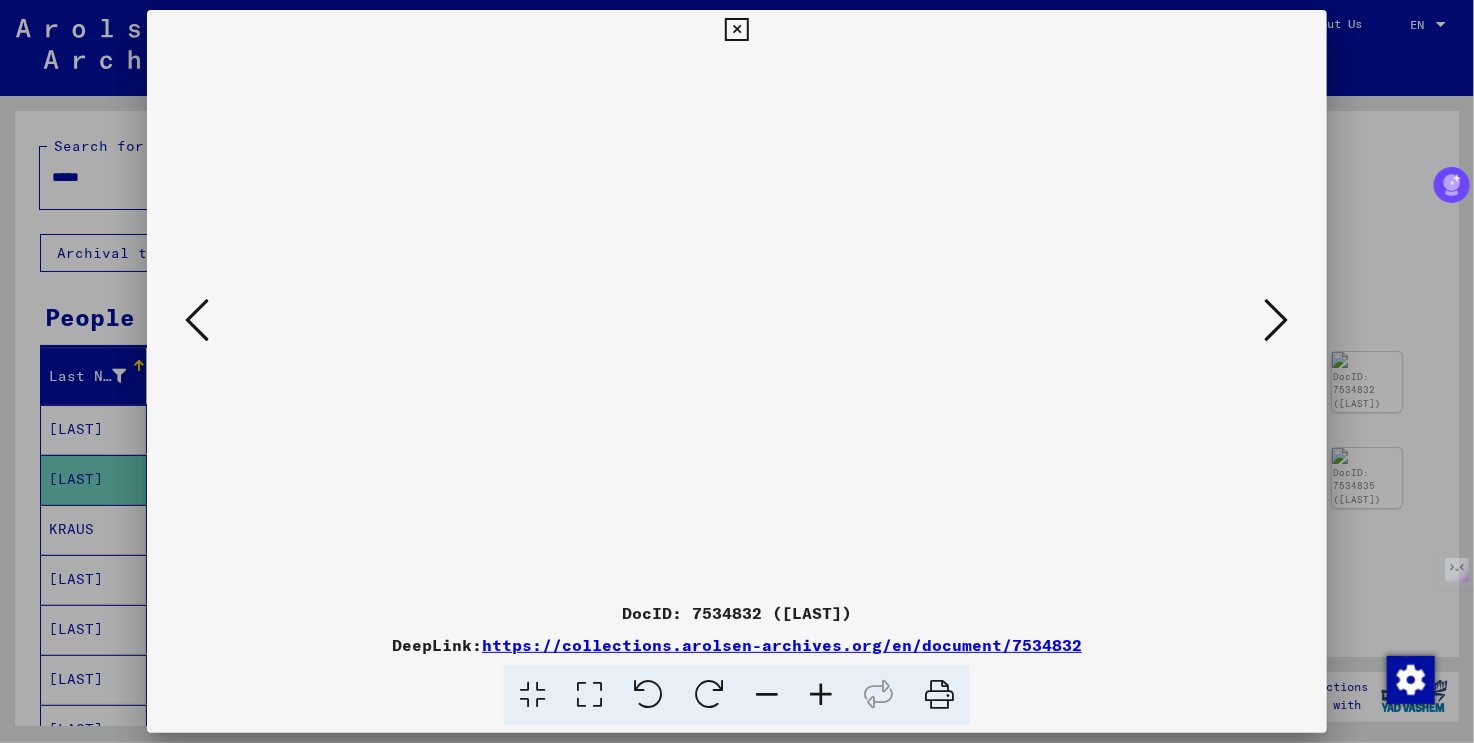 click at bounding box center [1277, 320] 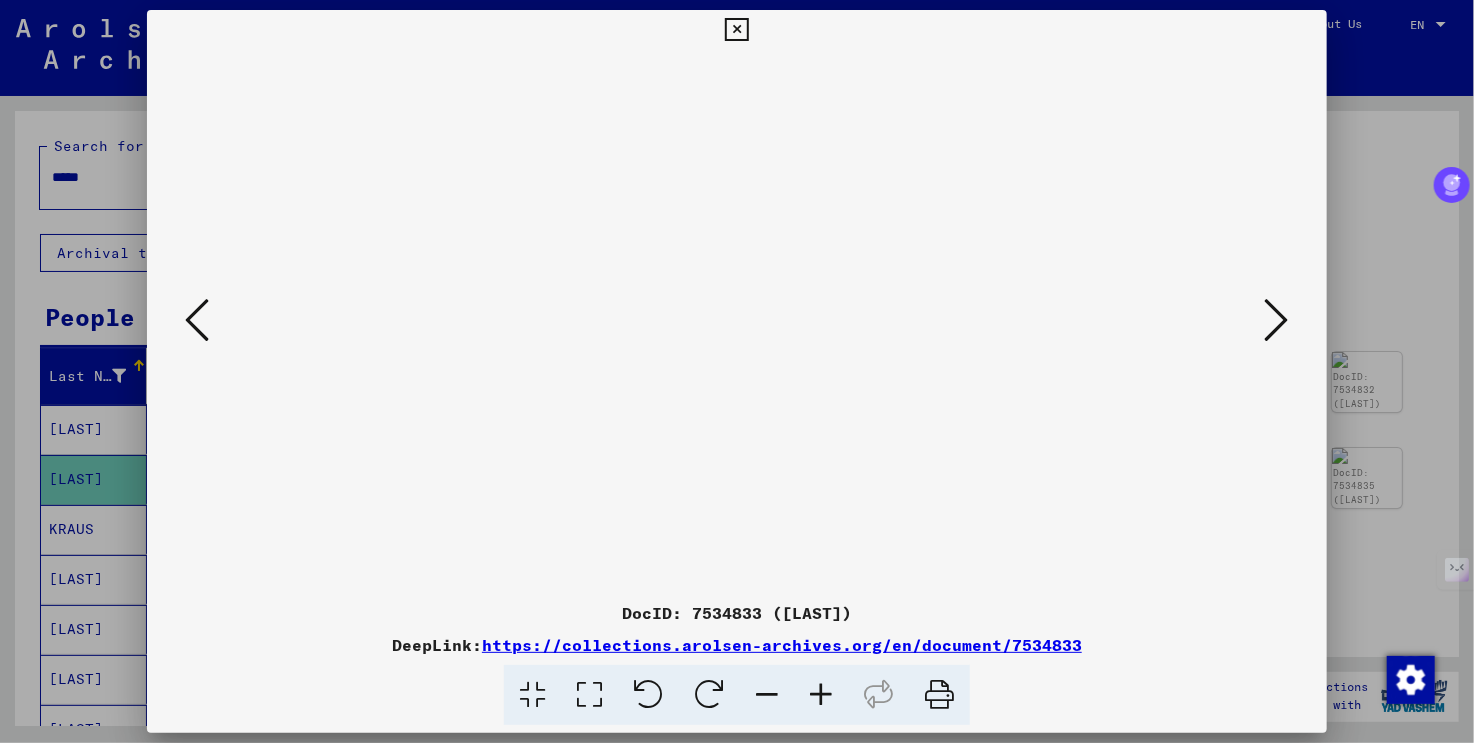 click at bounding box center (1277, 320) 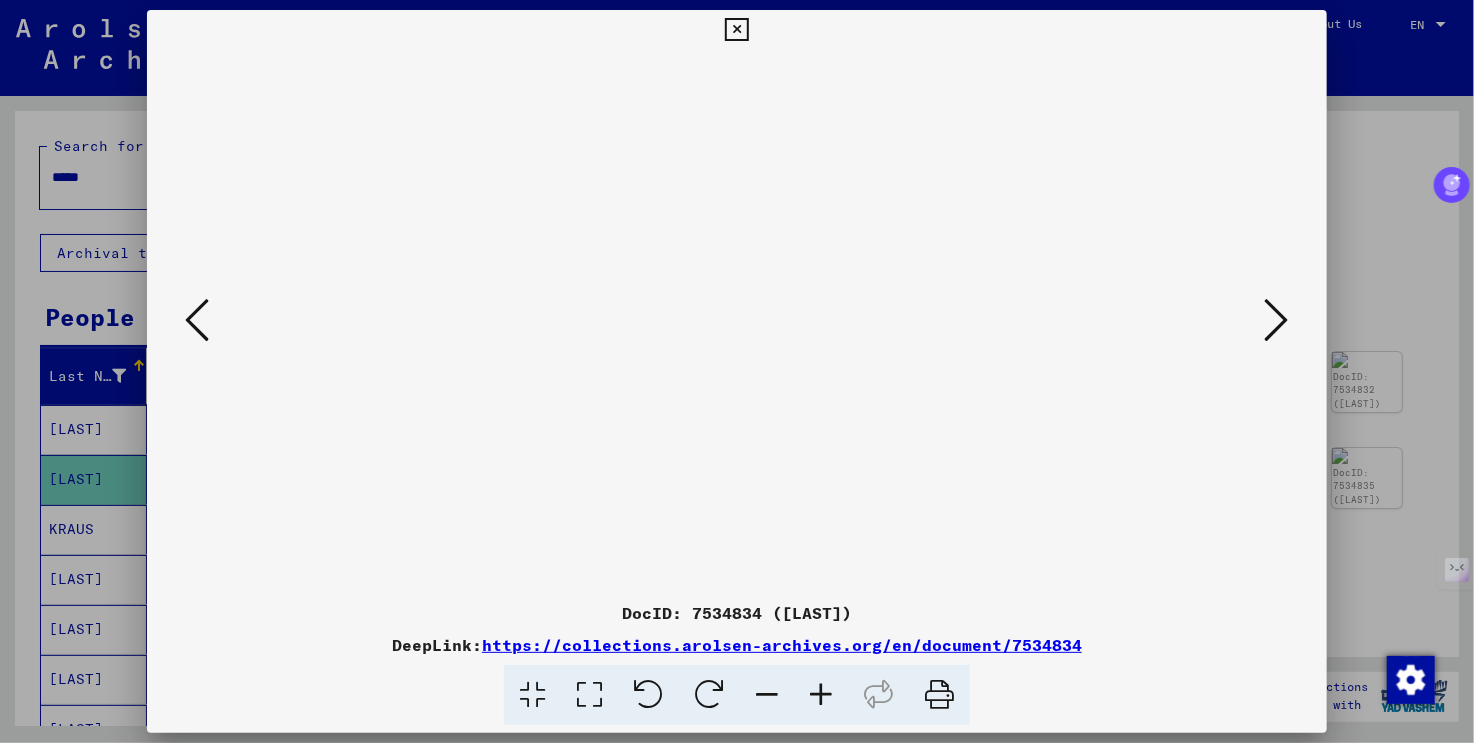 click at bounding box center (1277, 320) 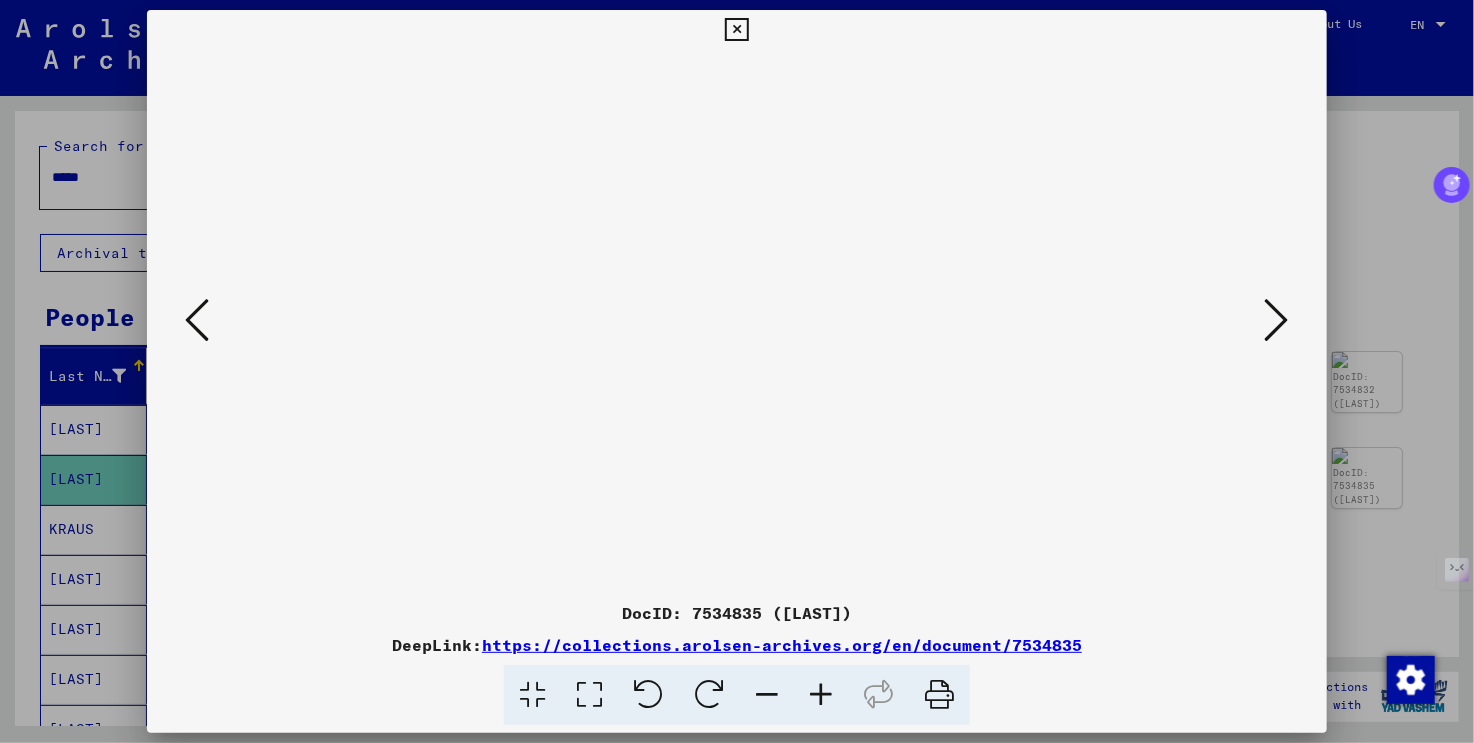 click at bounding box center [1277, 320] 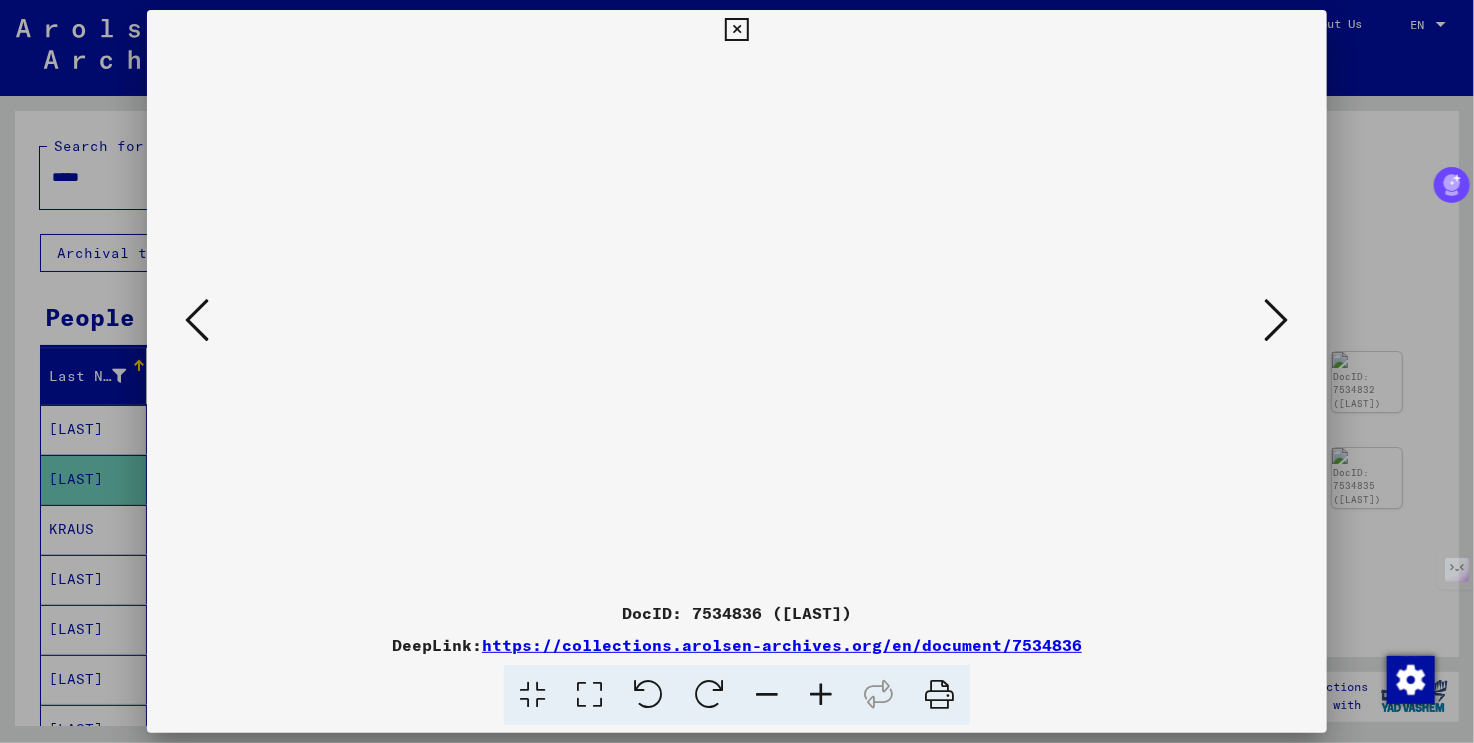 click at bounding box center (736, 321) 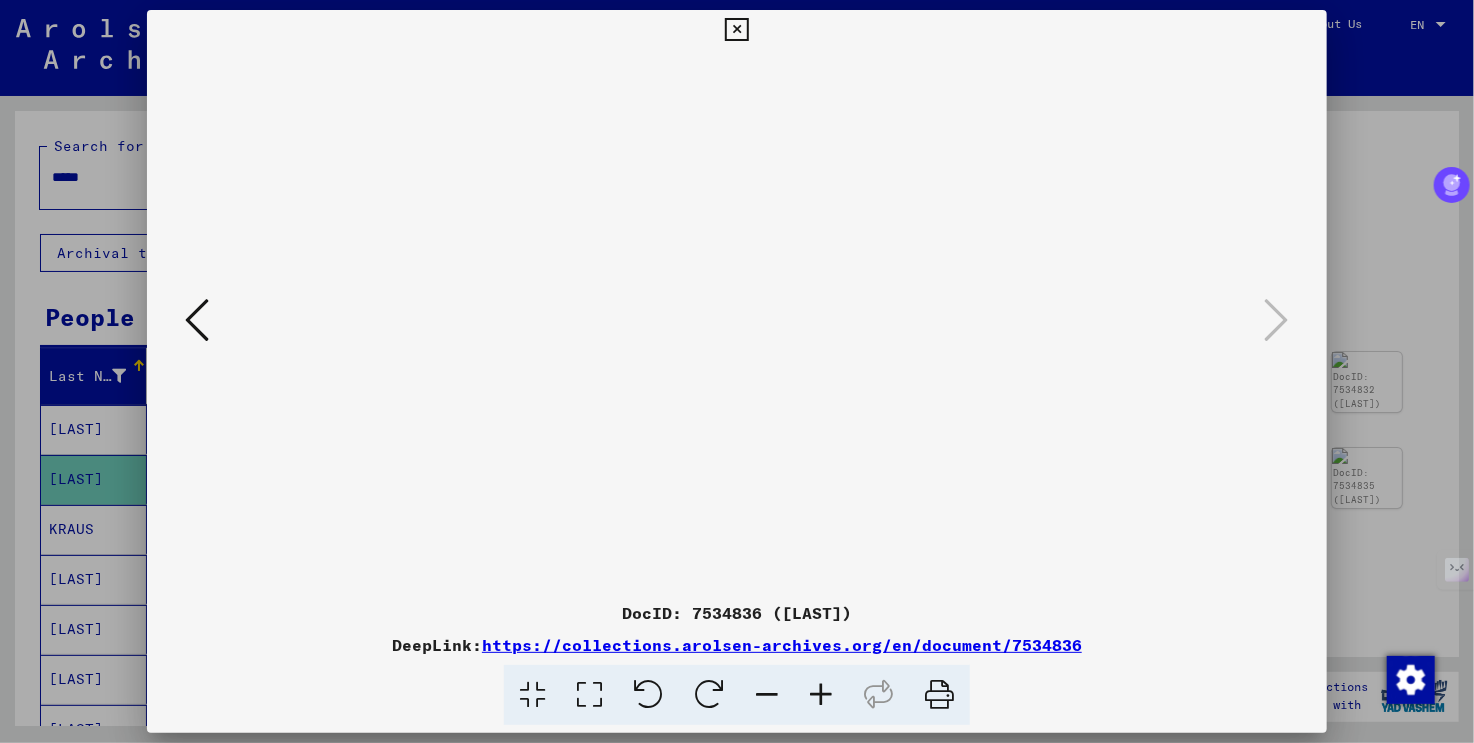 click at bounding box center (737, 371) 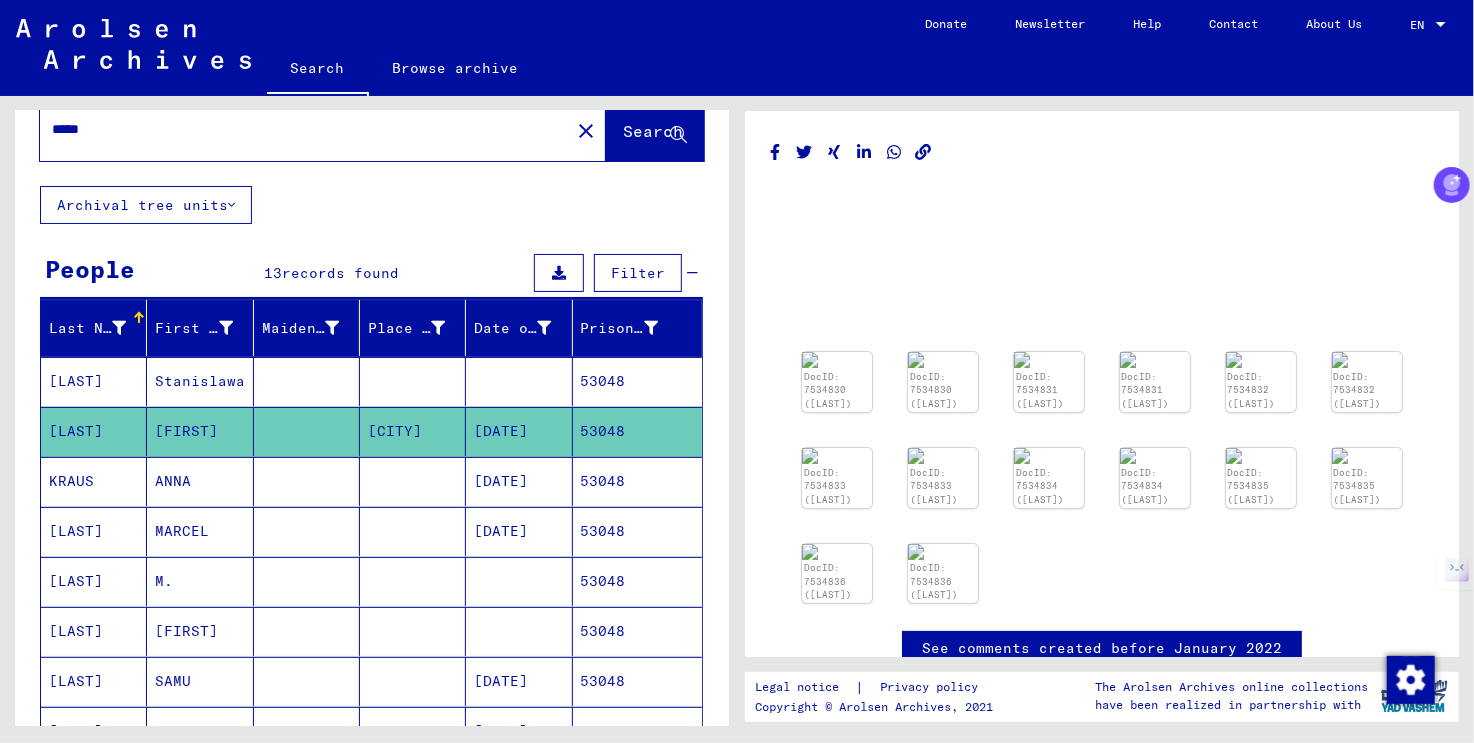 scroll, scrollTop: 0, scrollLeft: 0, axis: both 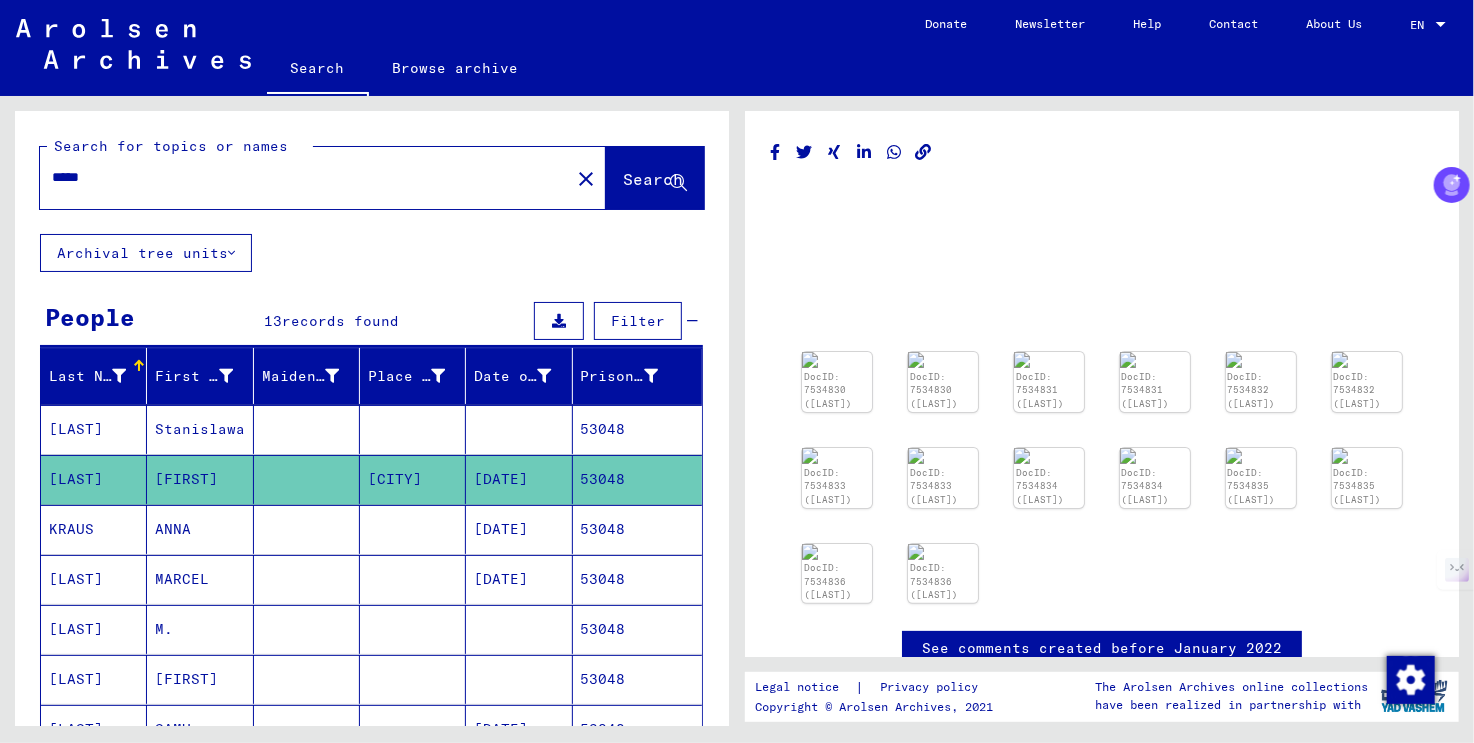 click on "*****" at bounding box center (305, 177) 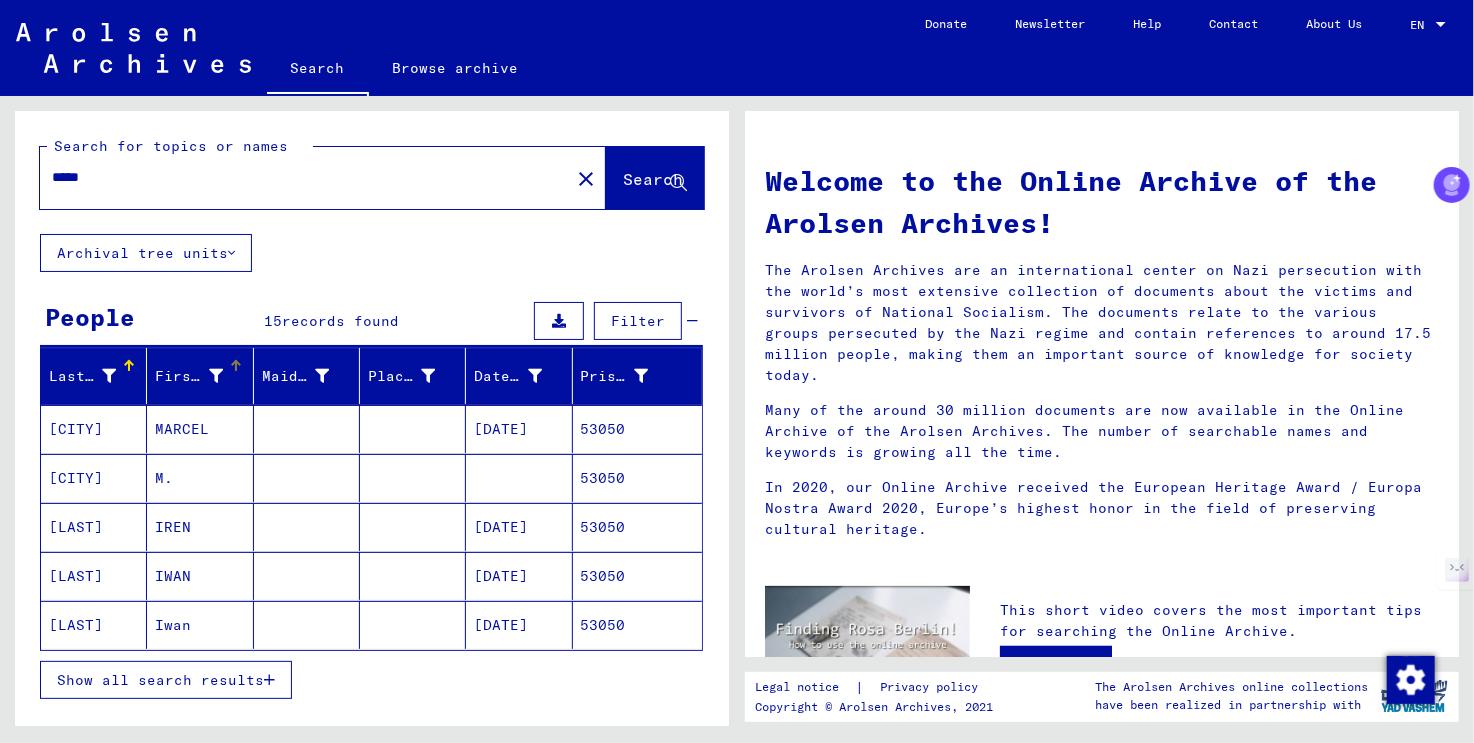 click at bounding box center [216, 376] 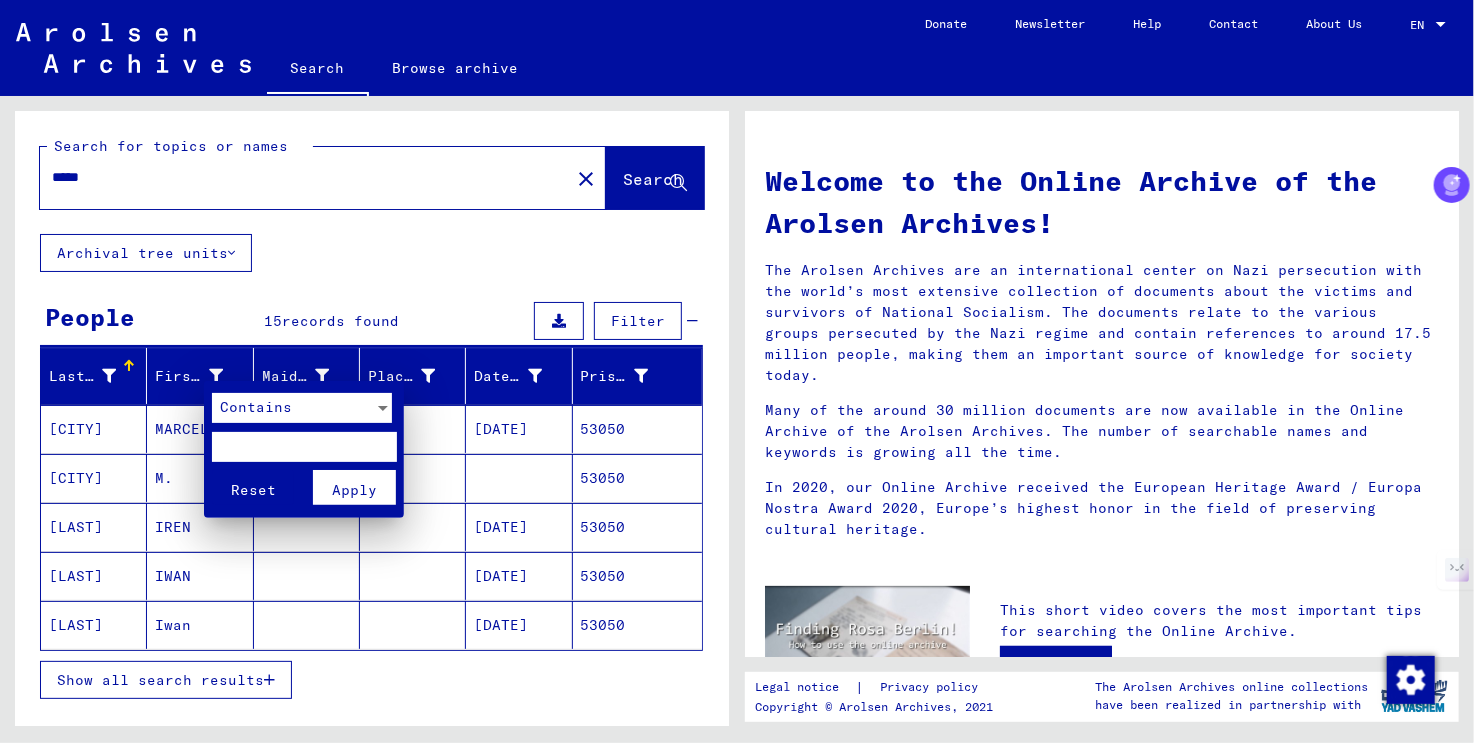 click at bounding box center [304, 447] 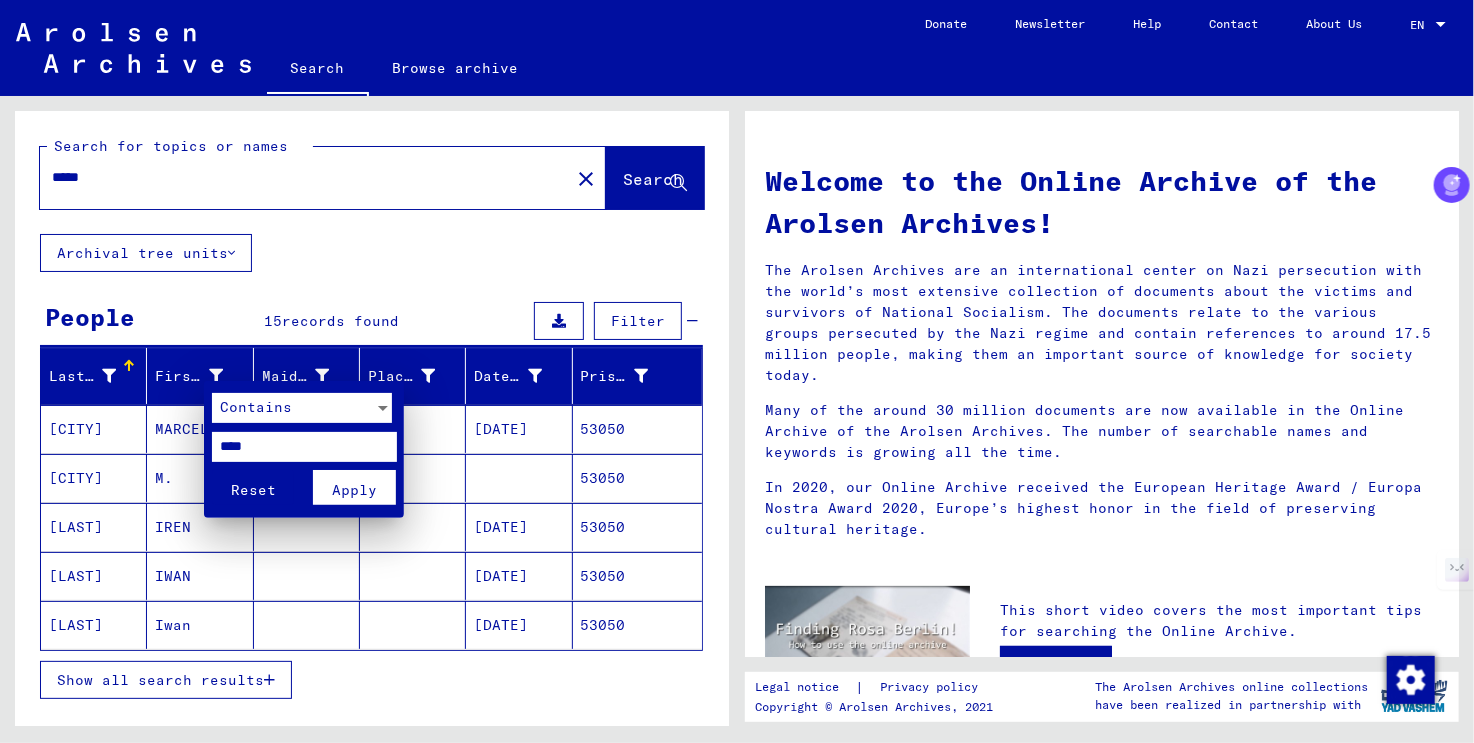 type on "****" 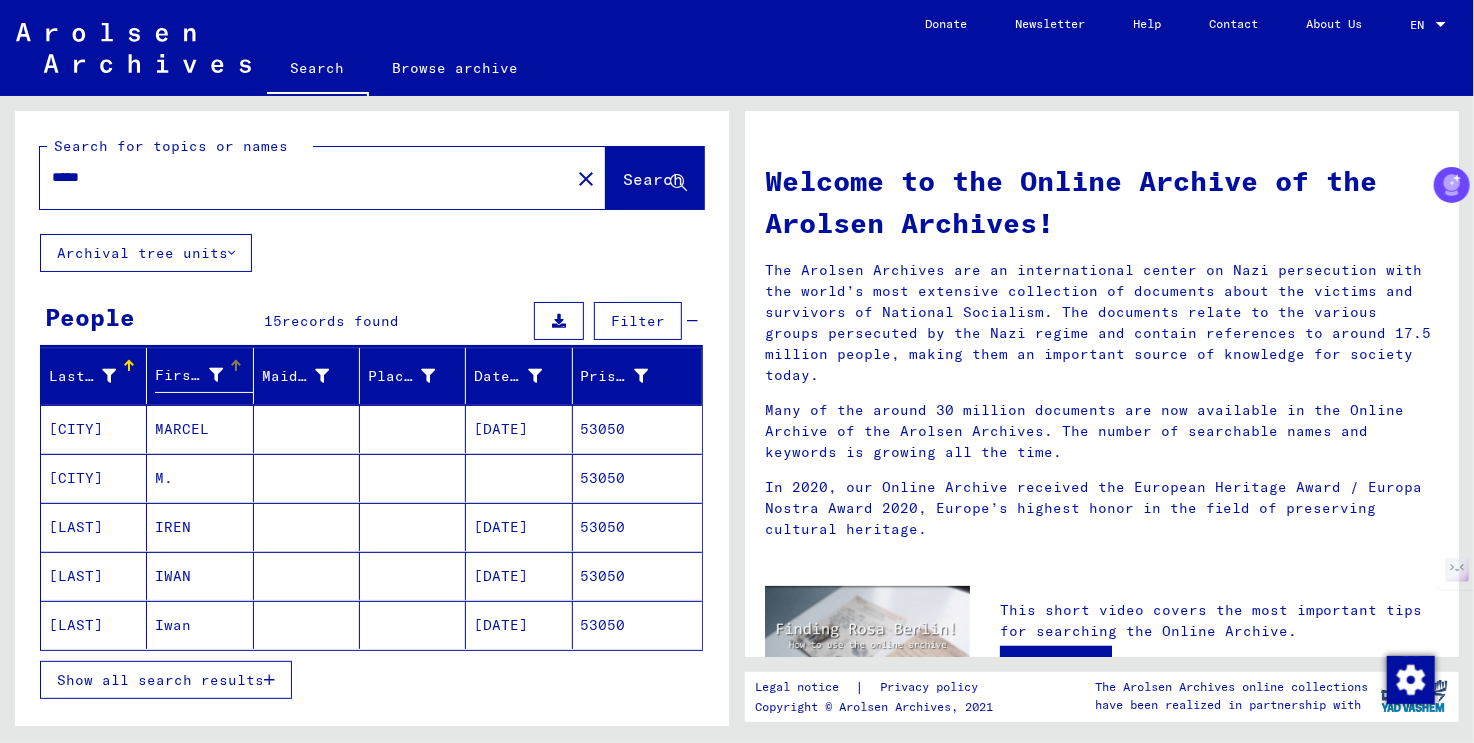 click at bounding box center [216, 375] 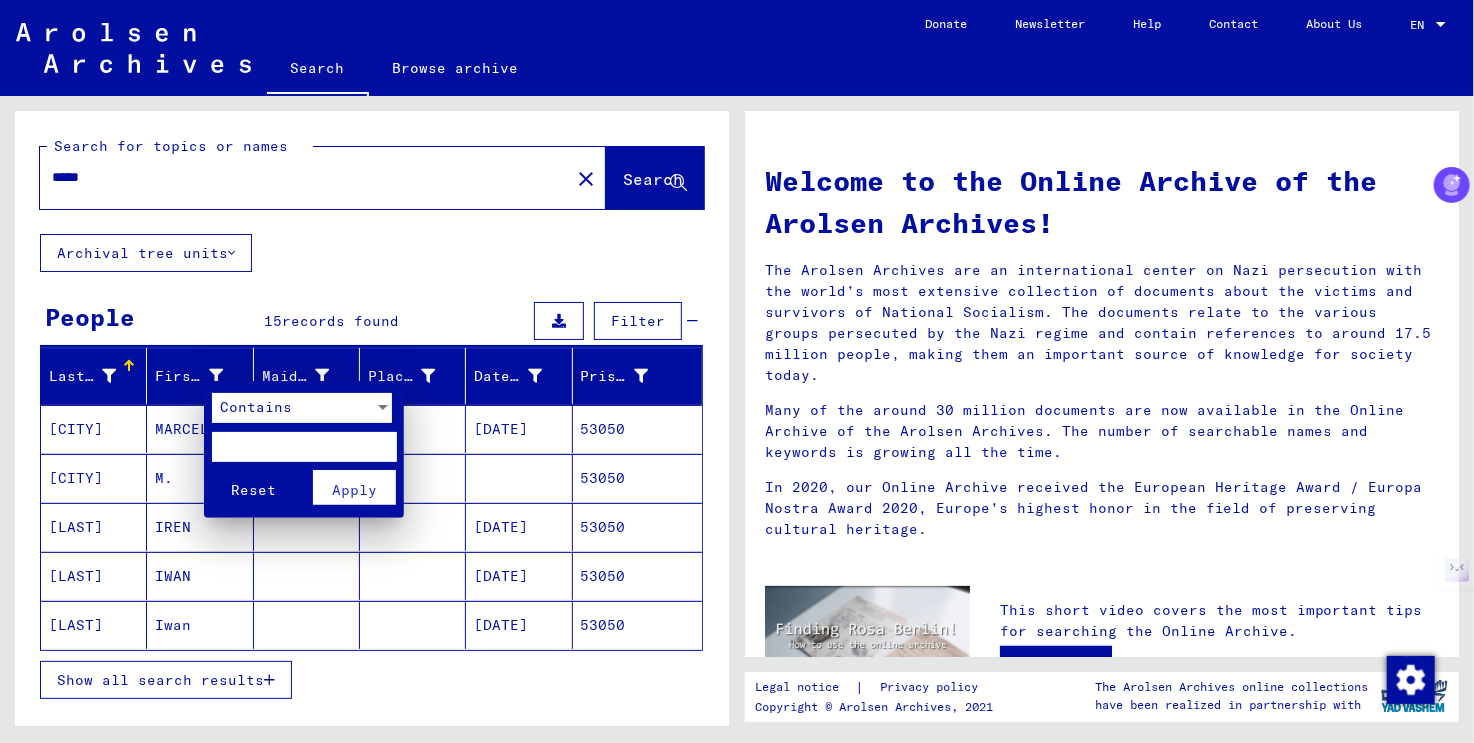 click at bounding box center (304, 447) 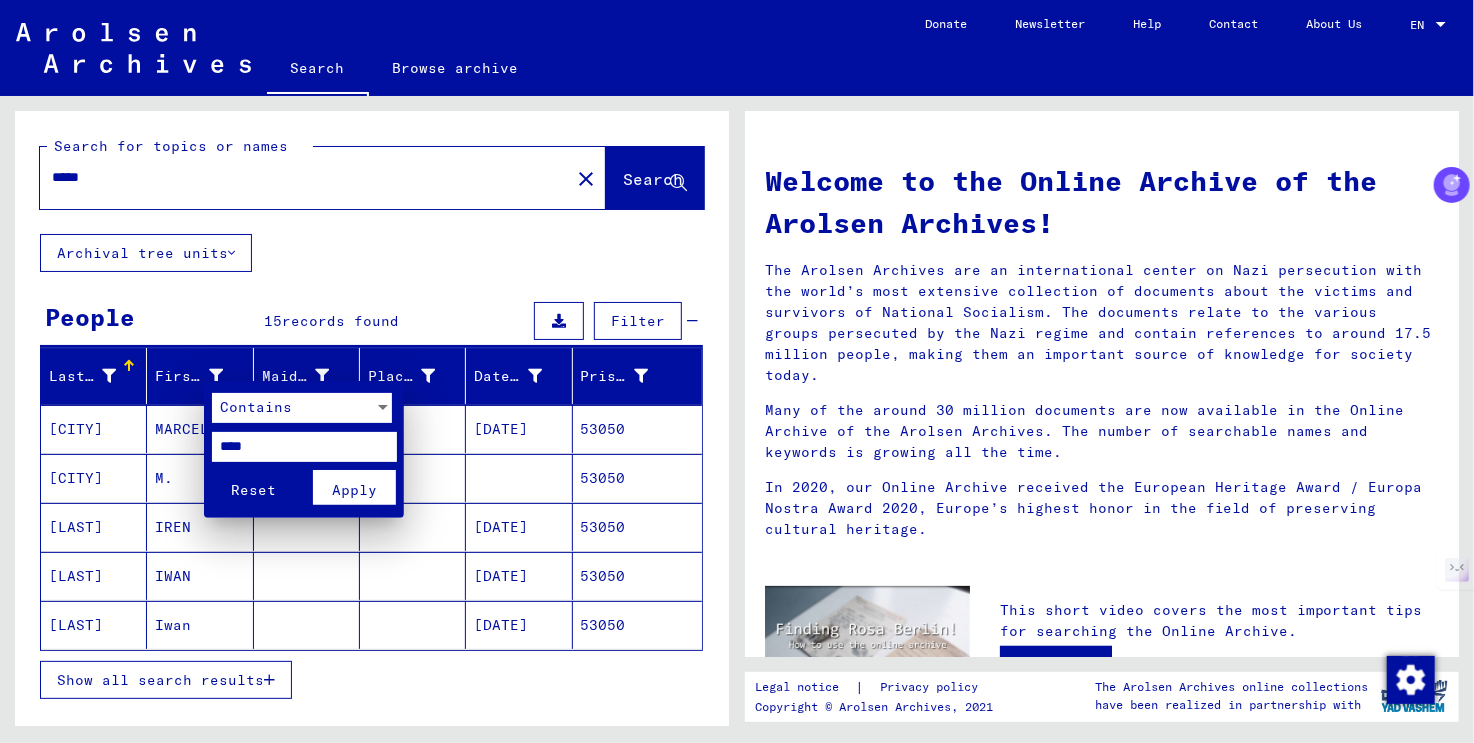 type on "****" 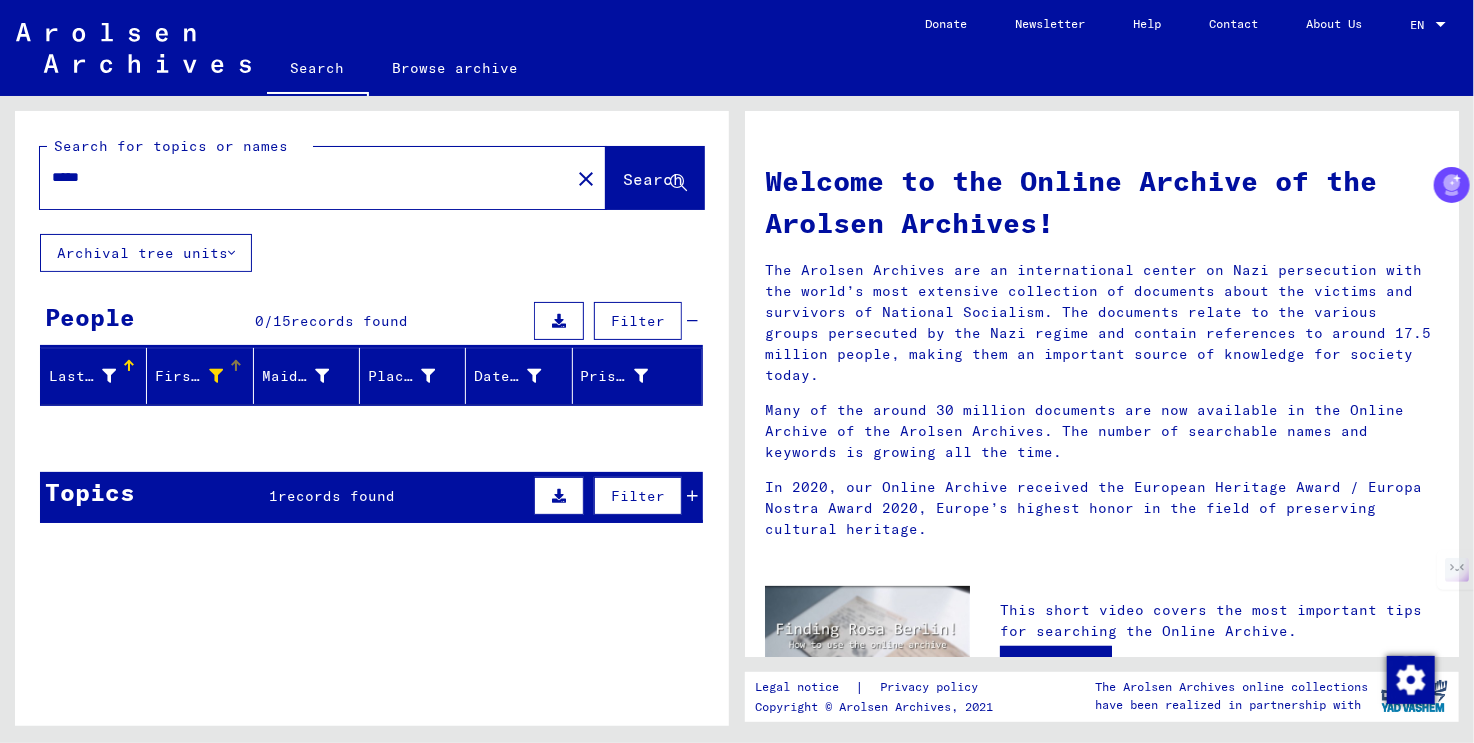 click on "*****" at bounding box center (293, 177) 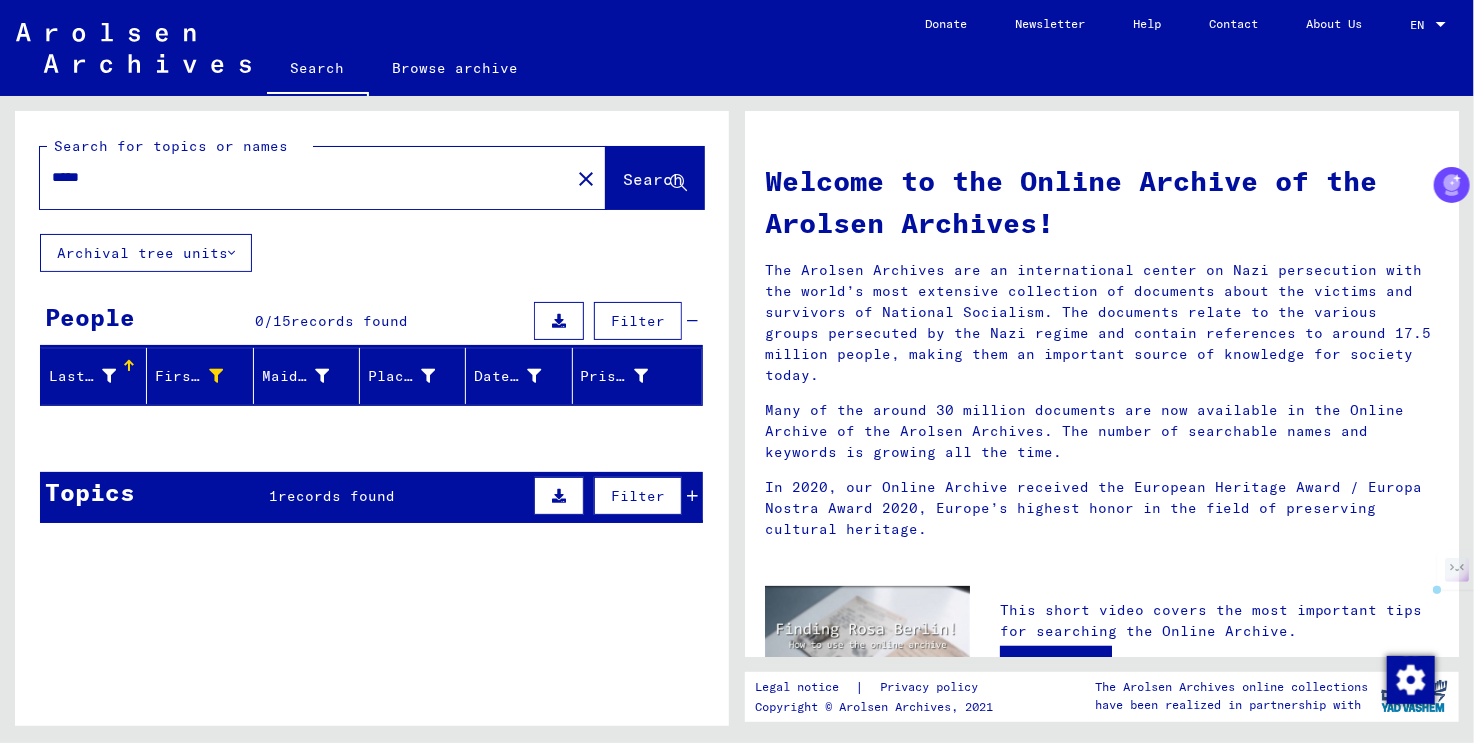 click on "*****" at bounding box center (299, 177) 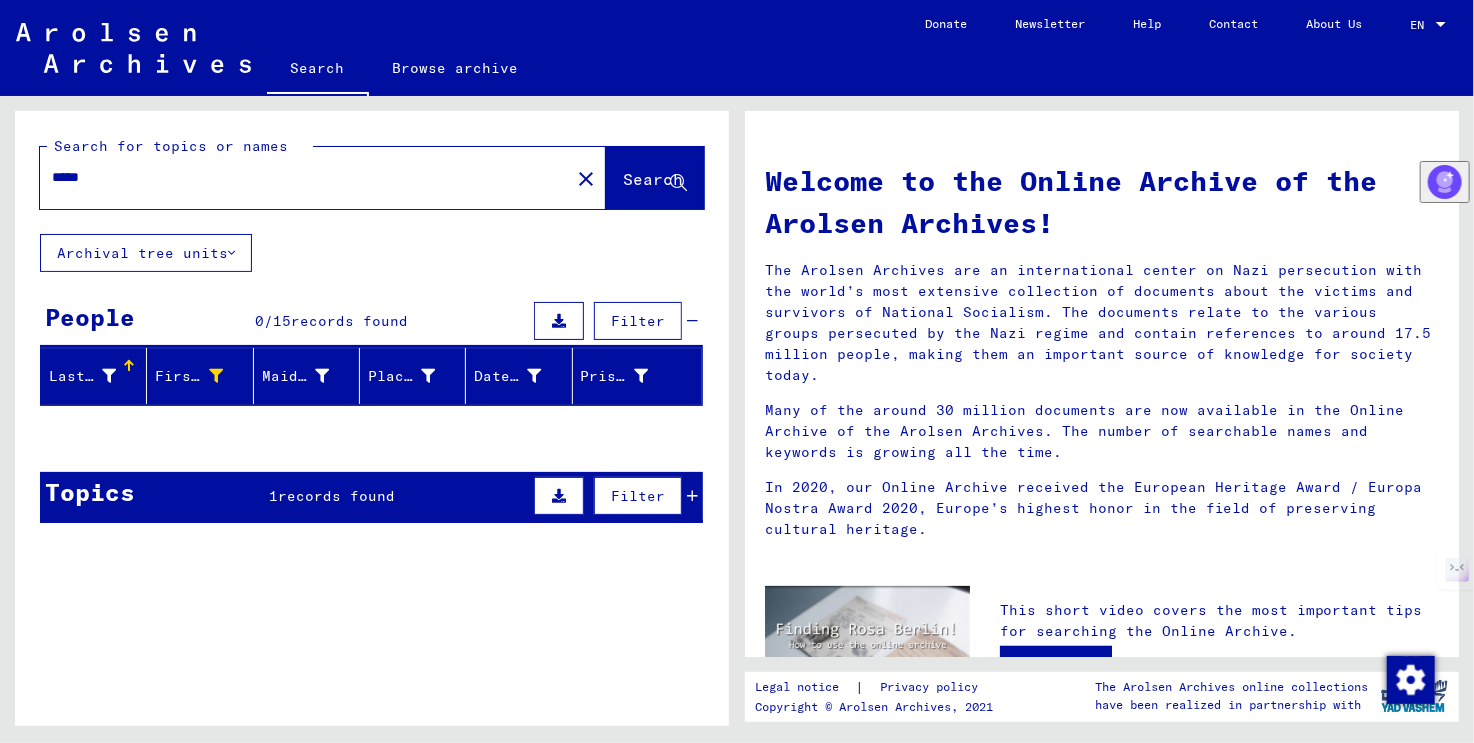 type on "*****" 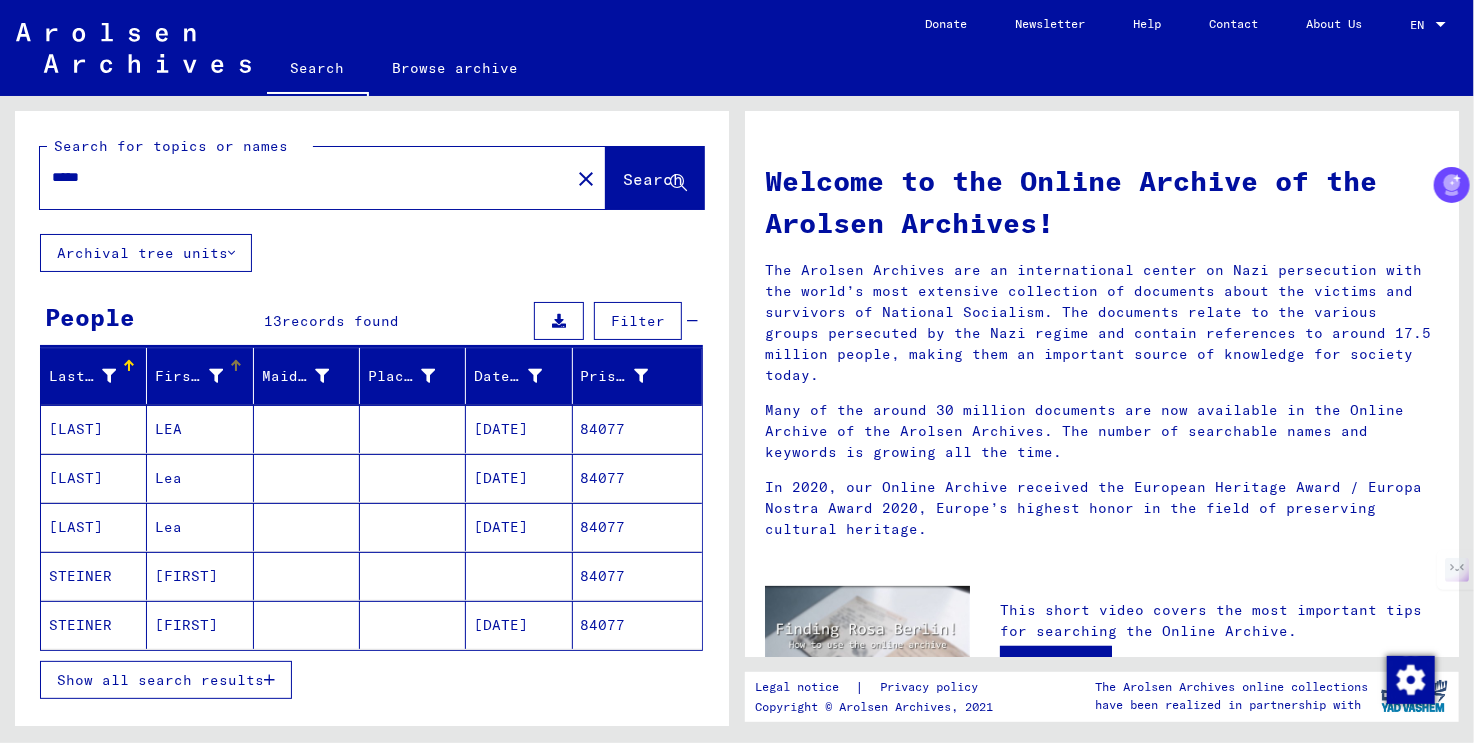 click at bounding box center (216, 376) 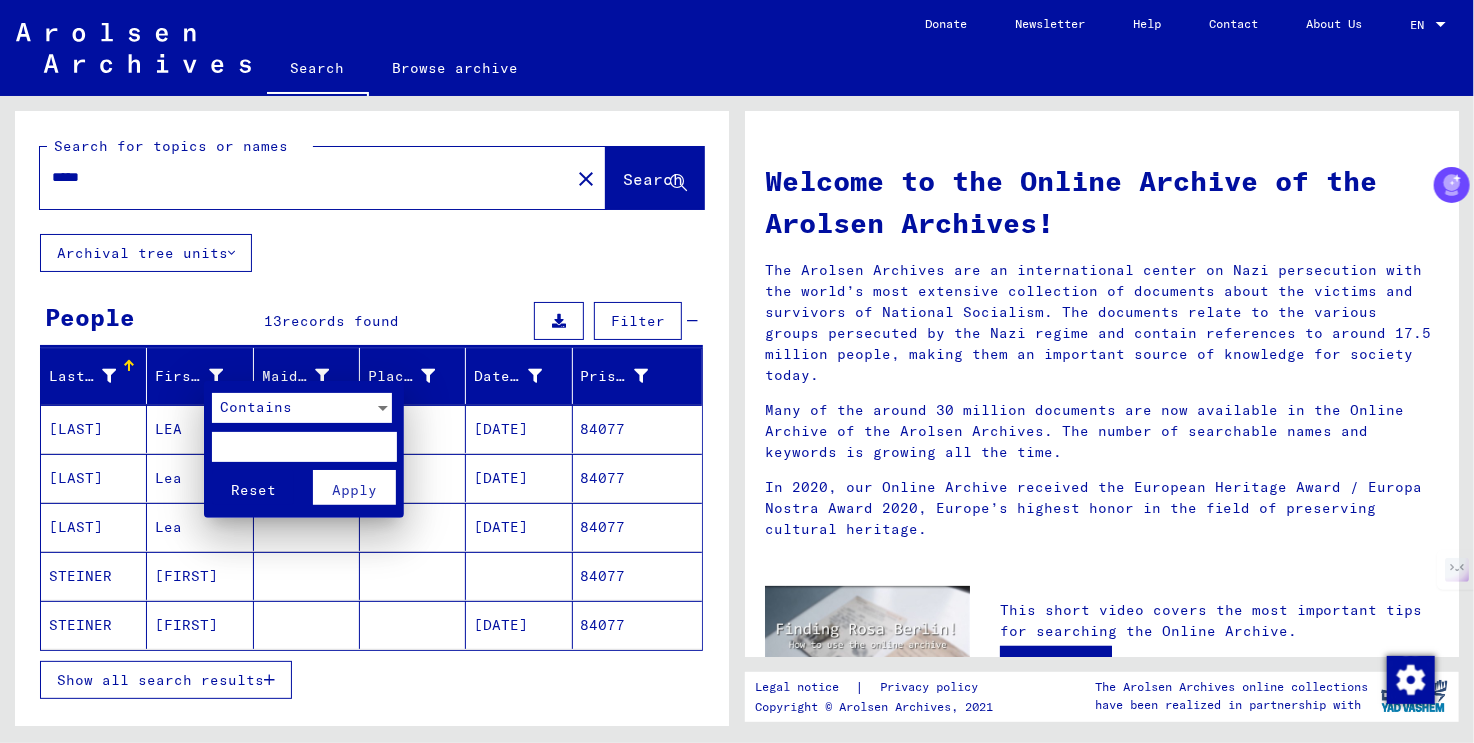 click at bounding box center [304, 447] 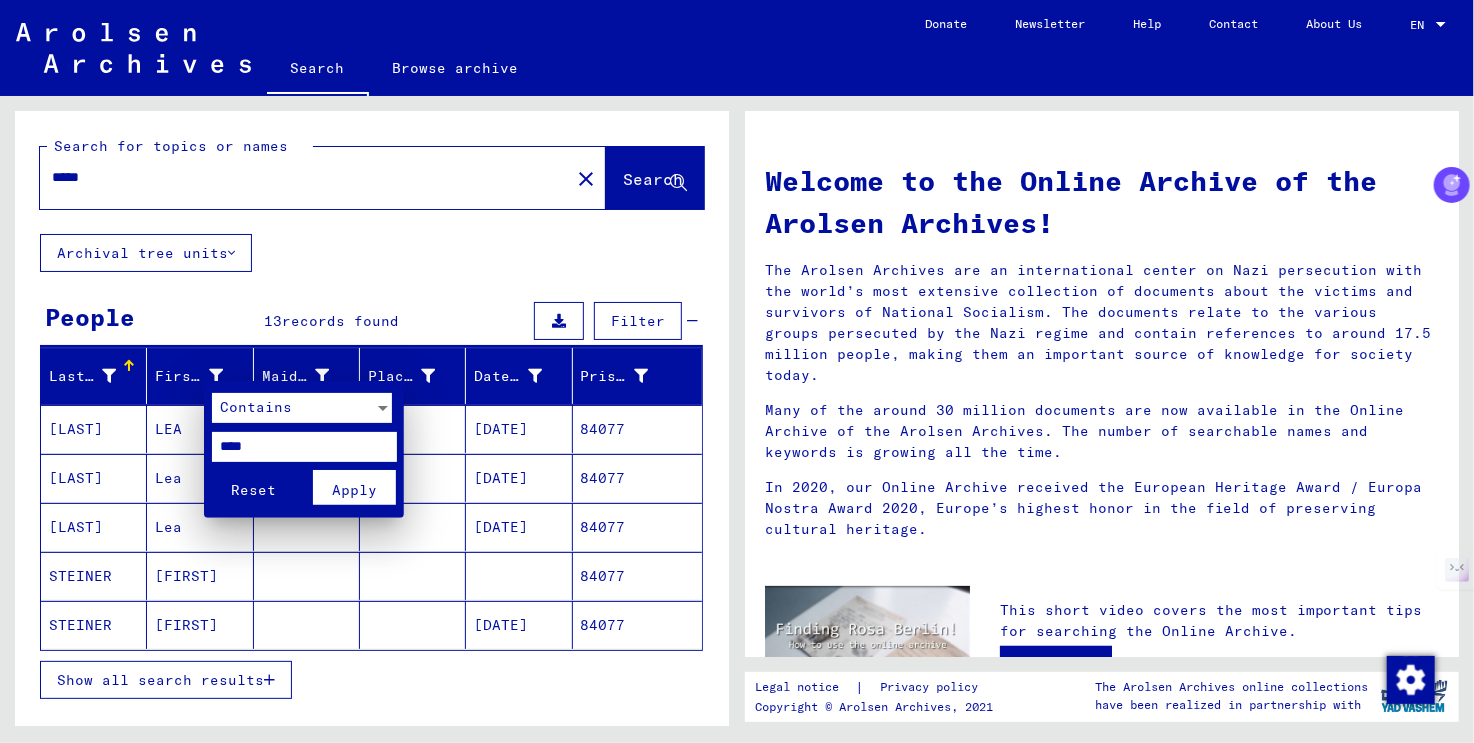 type on "****" 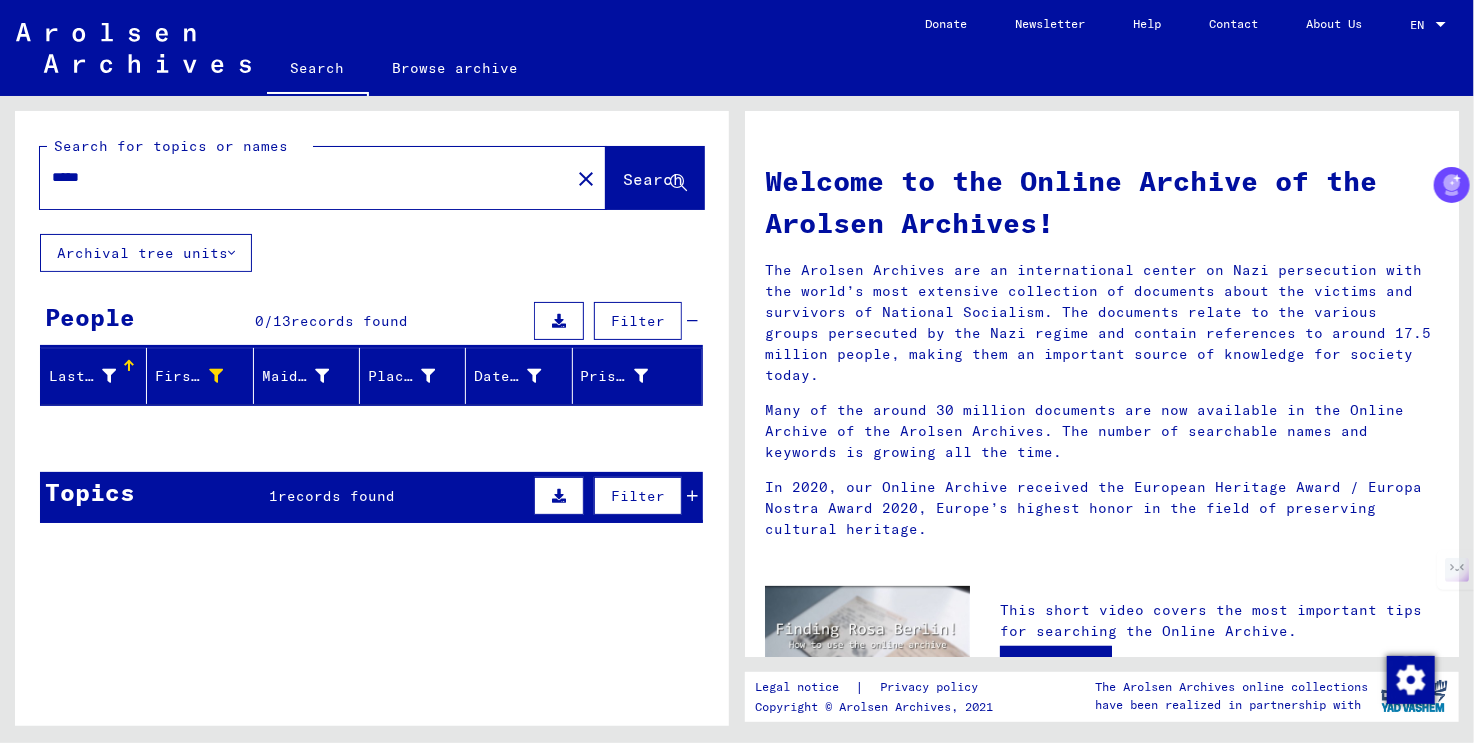 click on "*****" at bounding box center [299, 177] 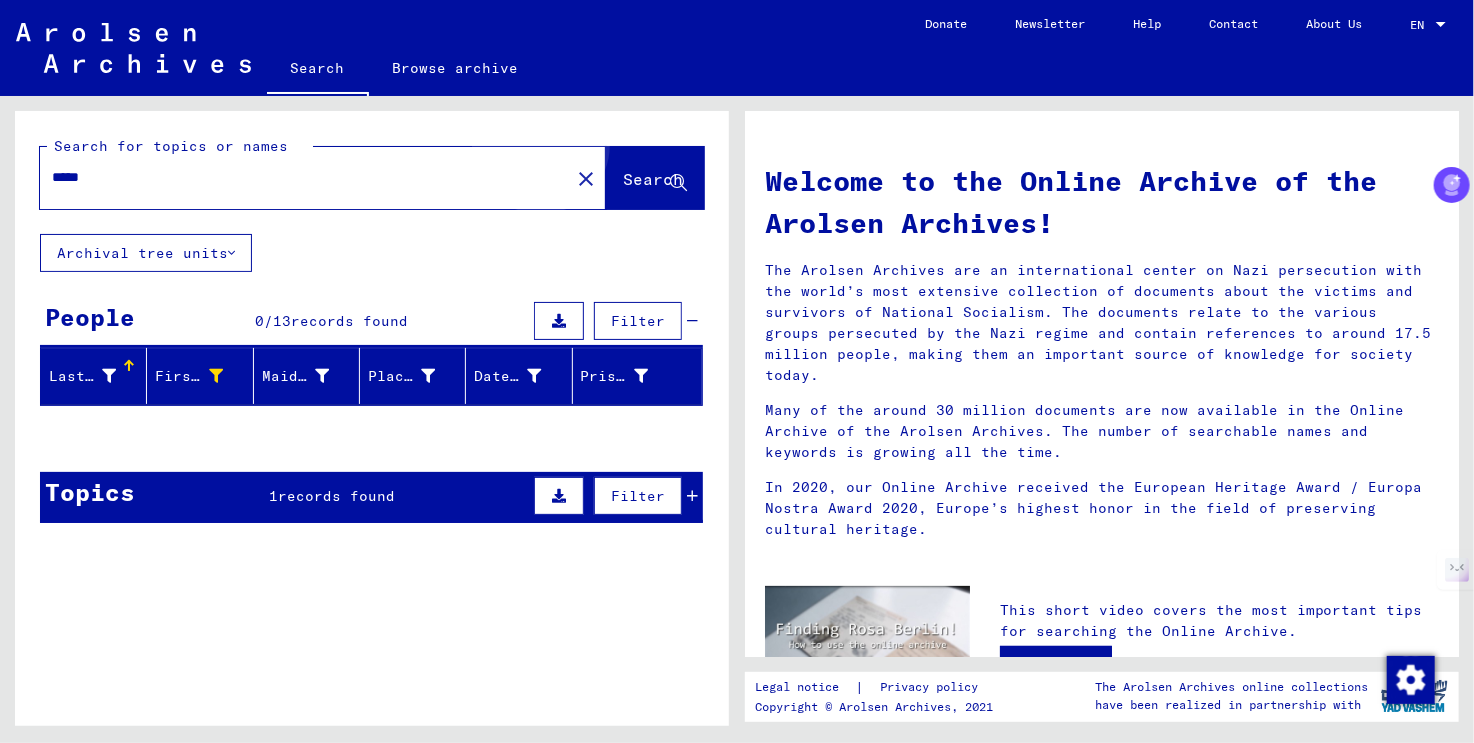 click on "Search" at bounding box center (653, 179) 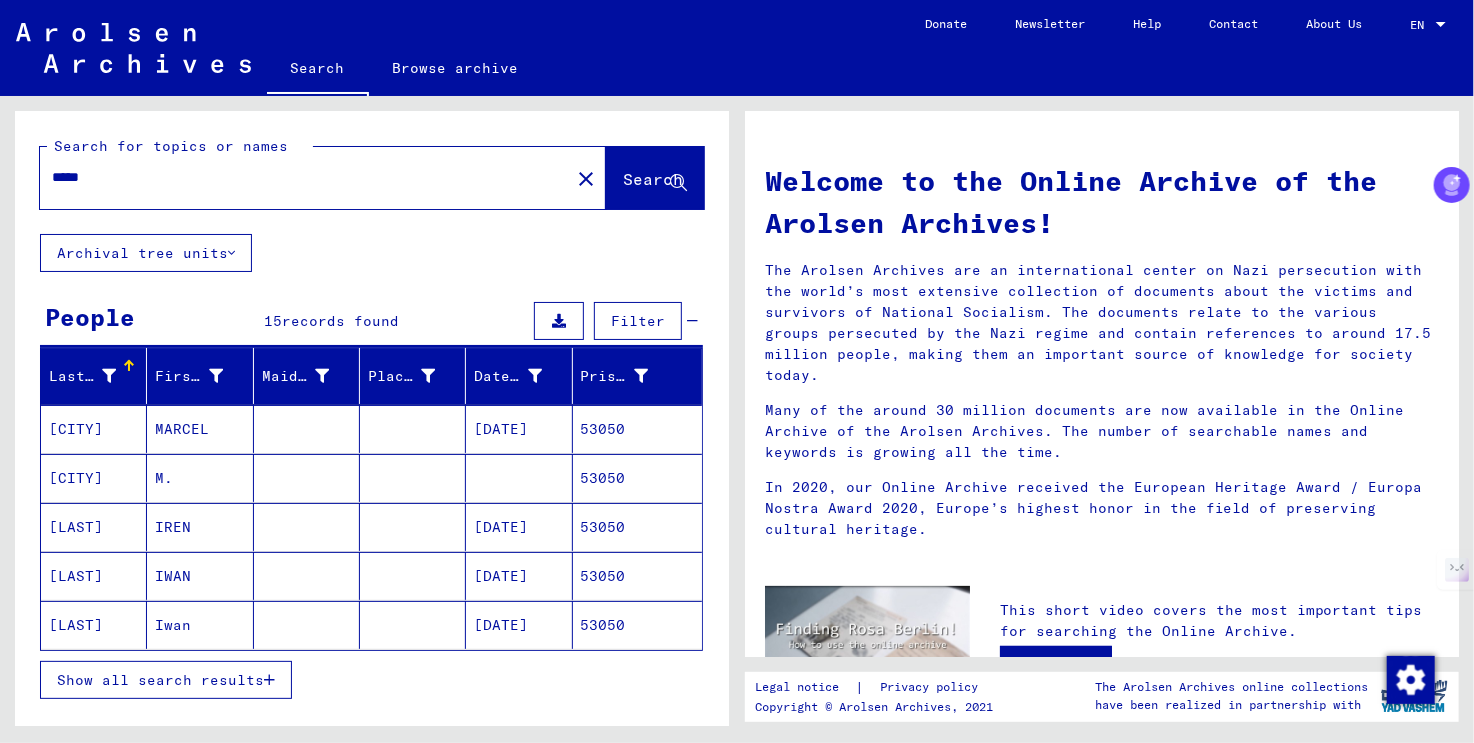 click at bounding box center (109, 376) 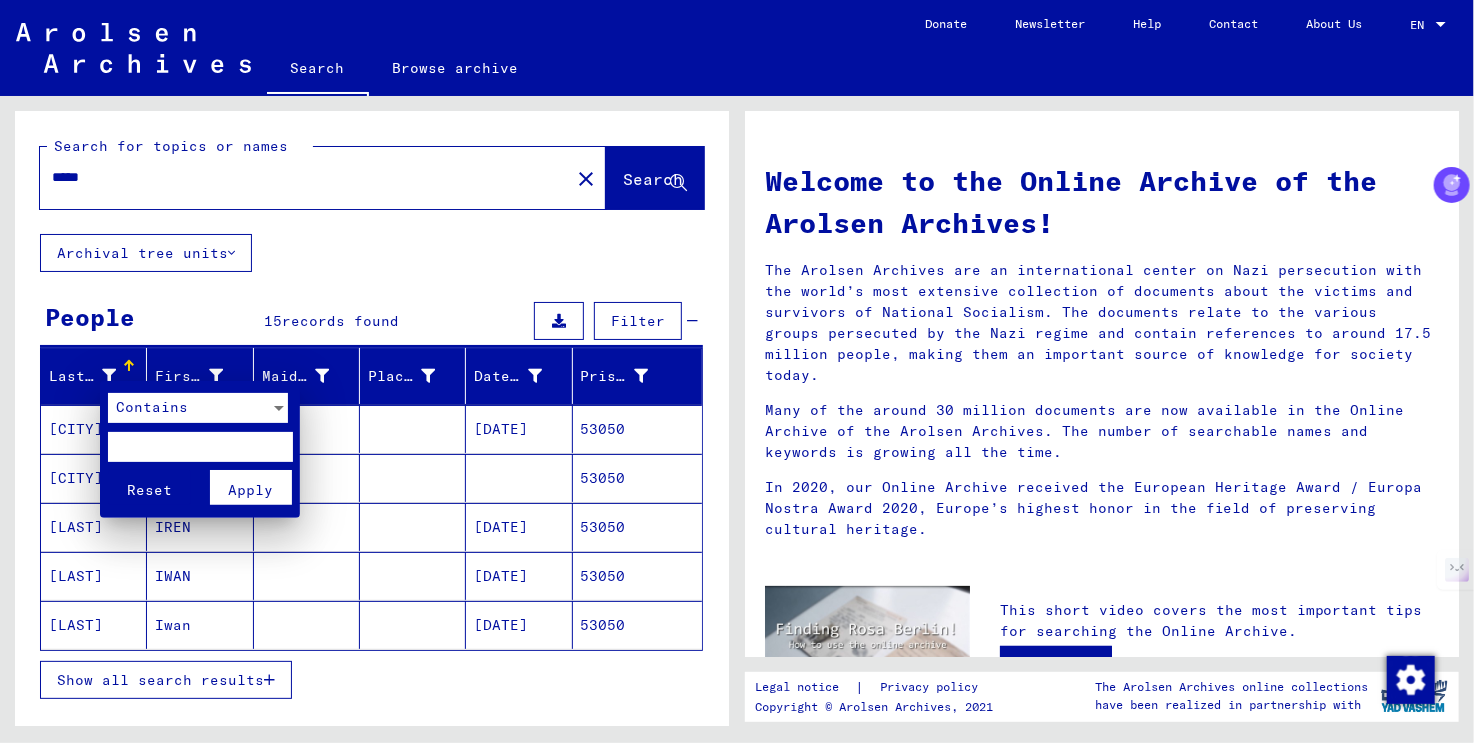 click at bounding box center (200, 447) 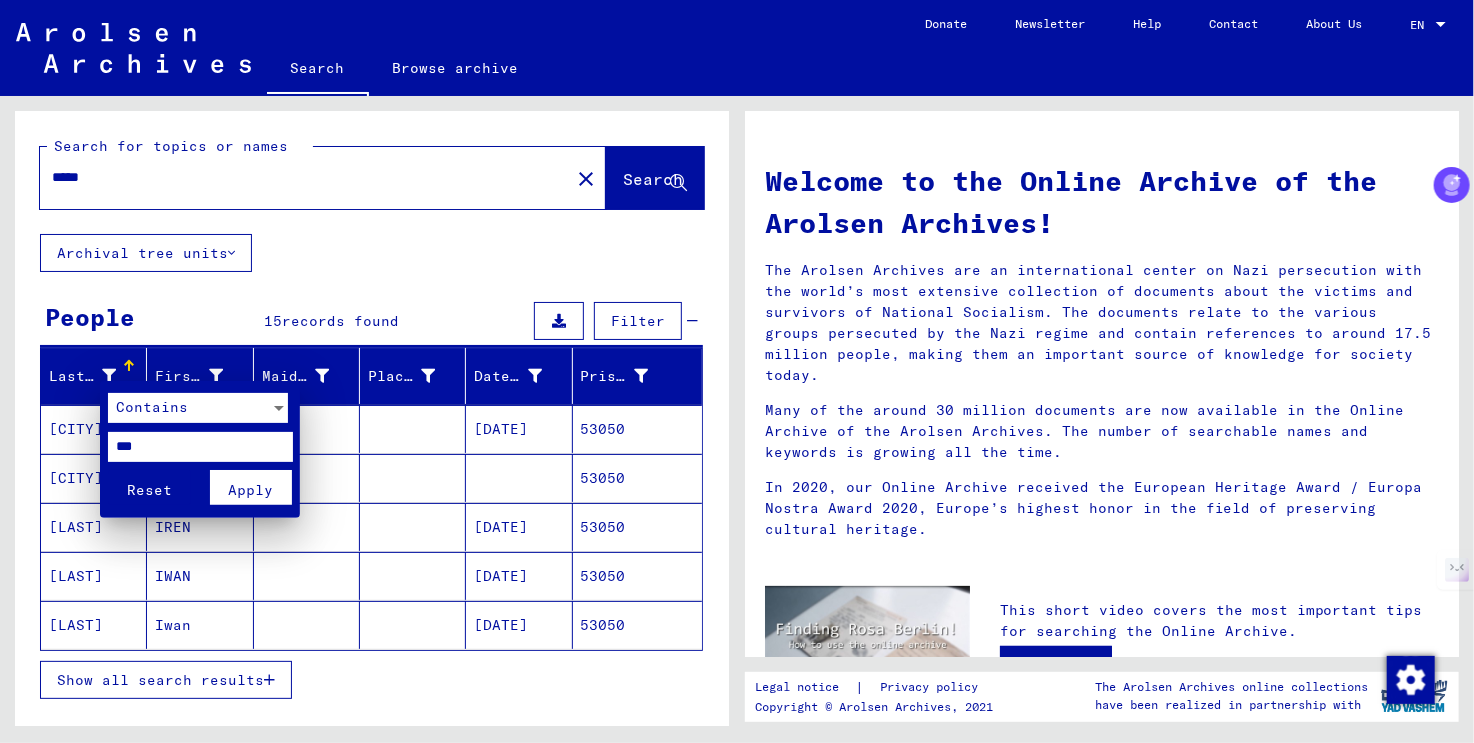 type on "***" 